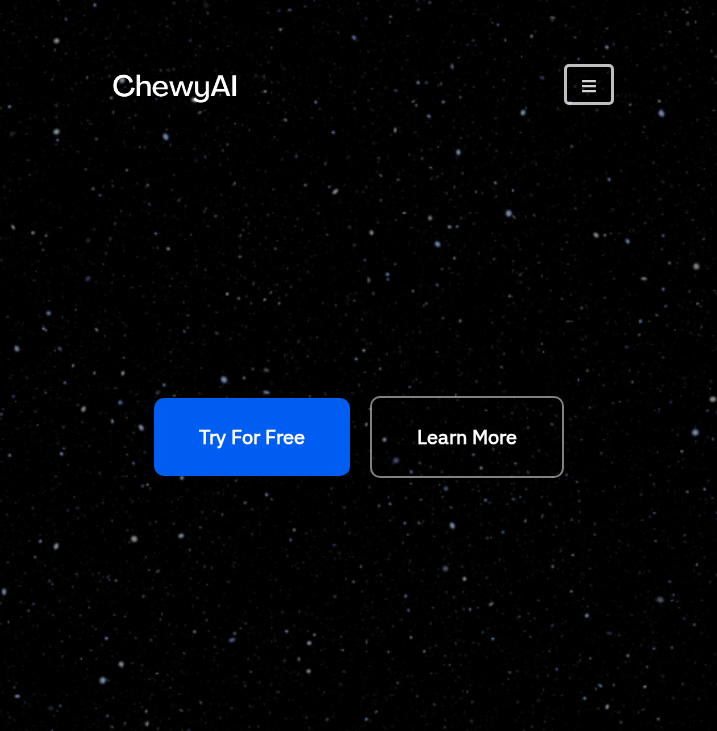 scroll, scrollTop: 0, scrollLeft: 0, axis: both 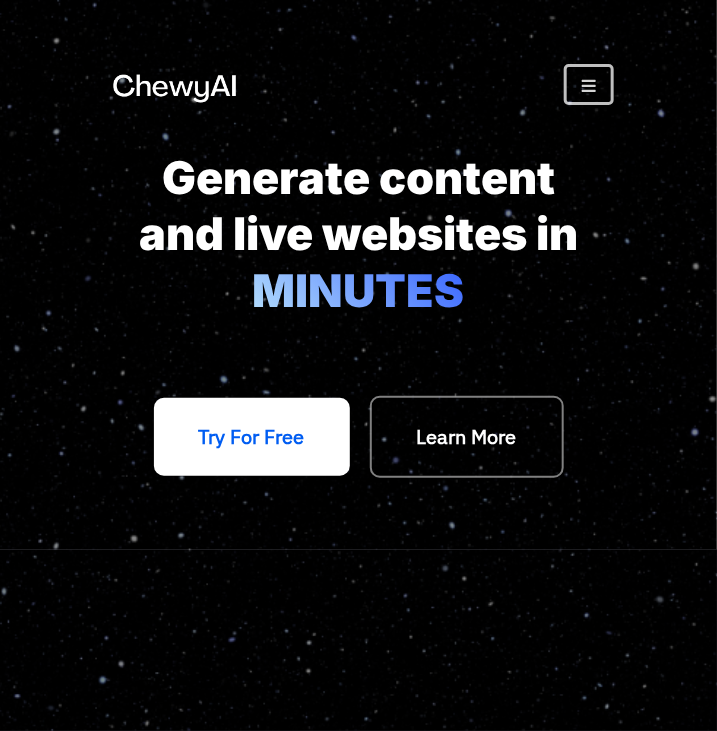 click on "Try For Free" at bounding box center [252, 437] 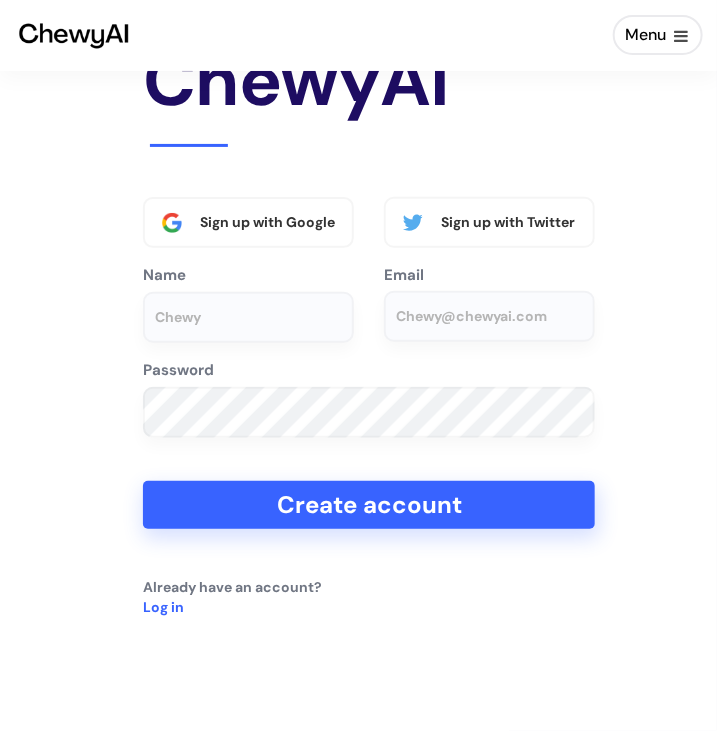 scroll, scrollTop: 102, scrollLeft: 0, axis: vertical 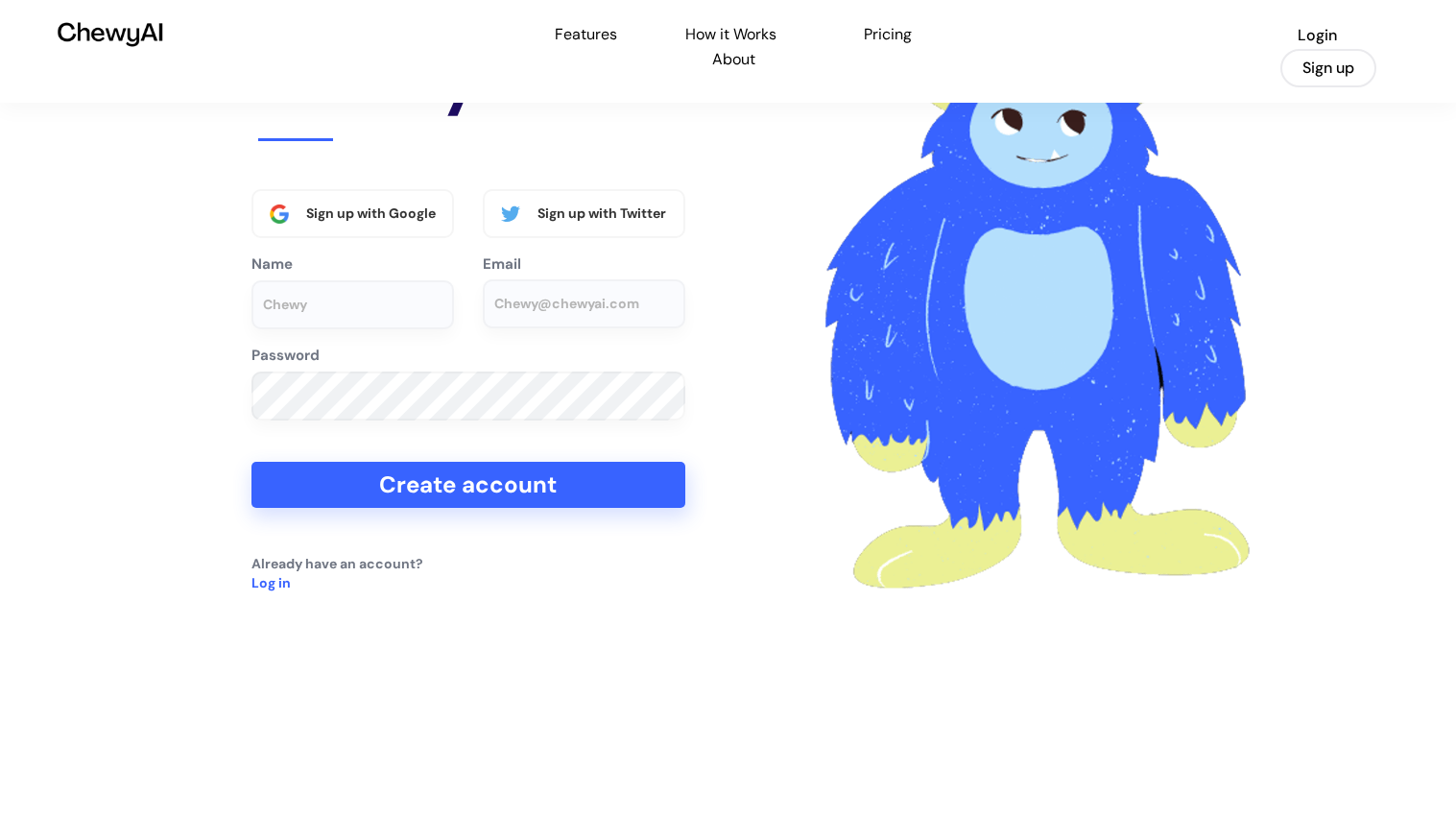click at bounding box center (110, 34) 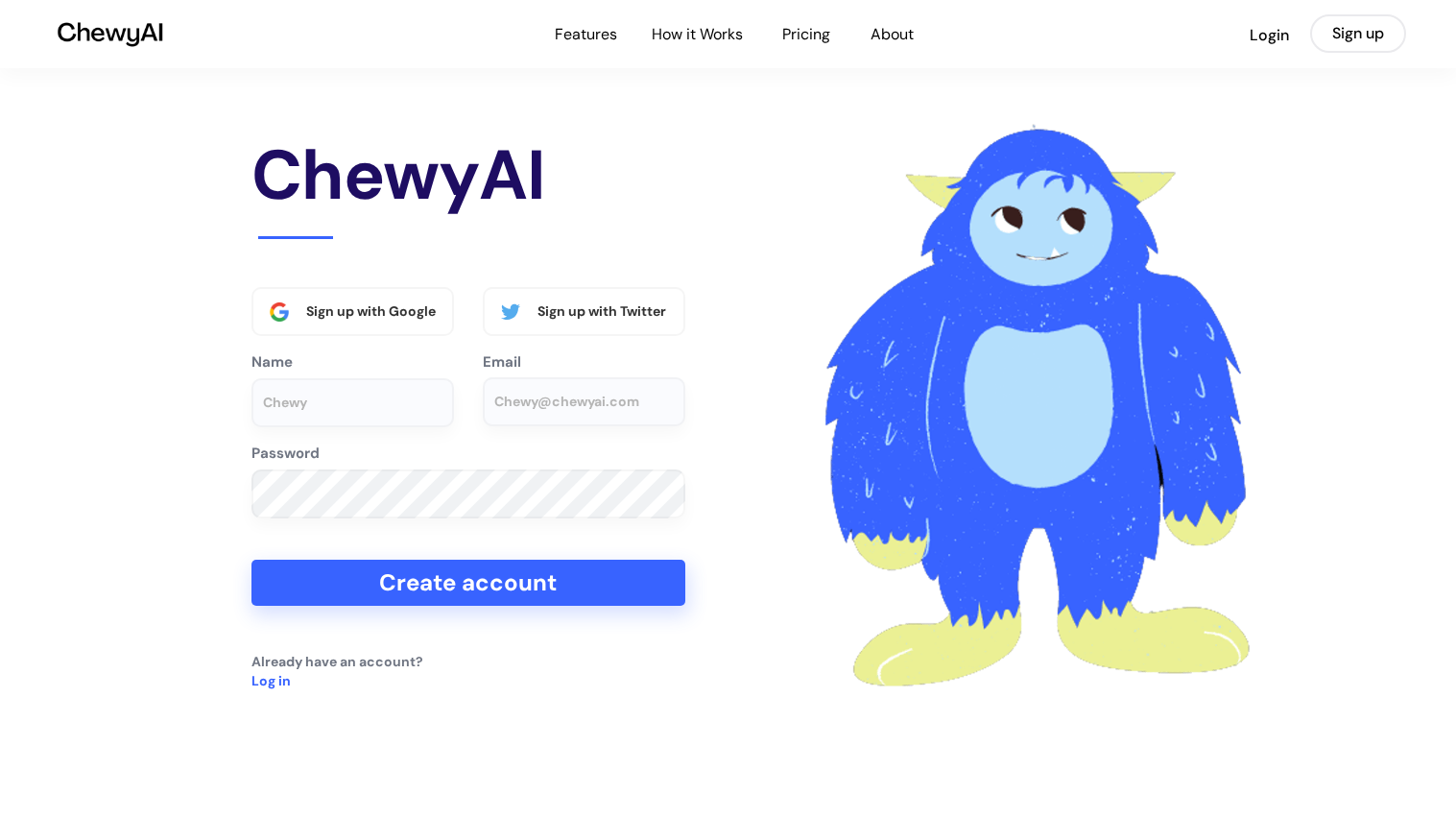 scroll, scrollTop: 0, scrollLeft: 0, axis: both 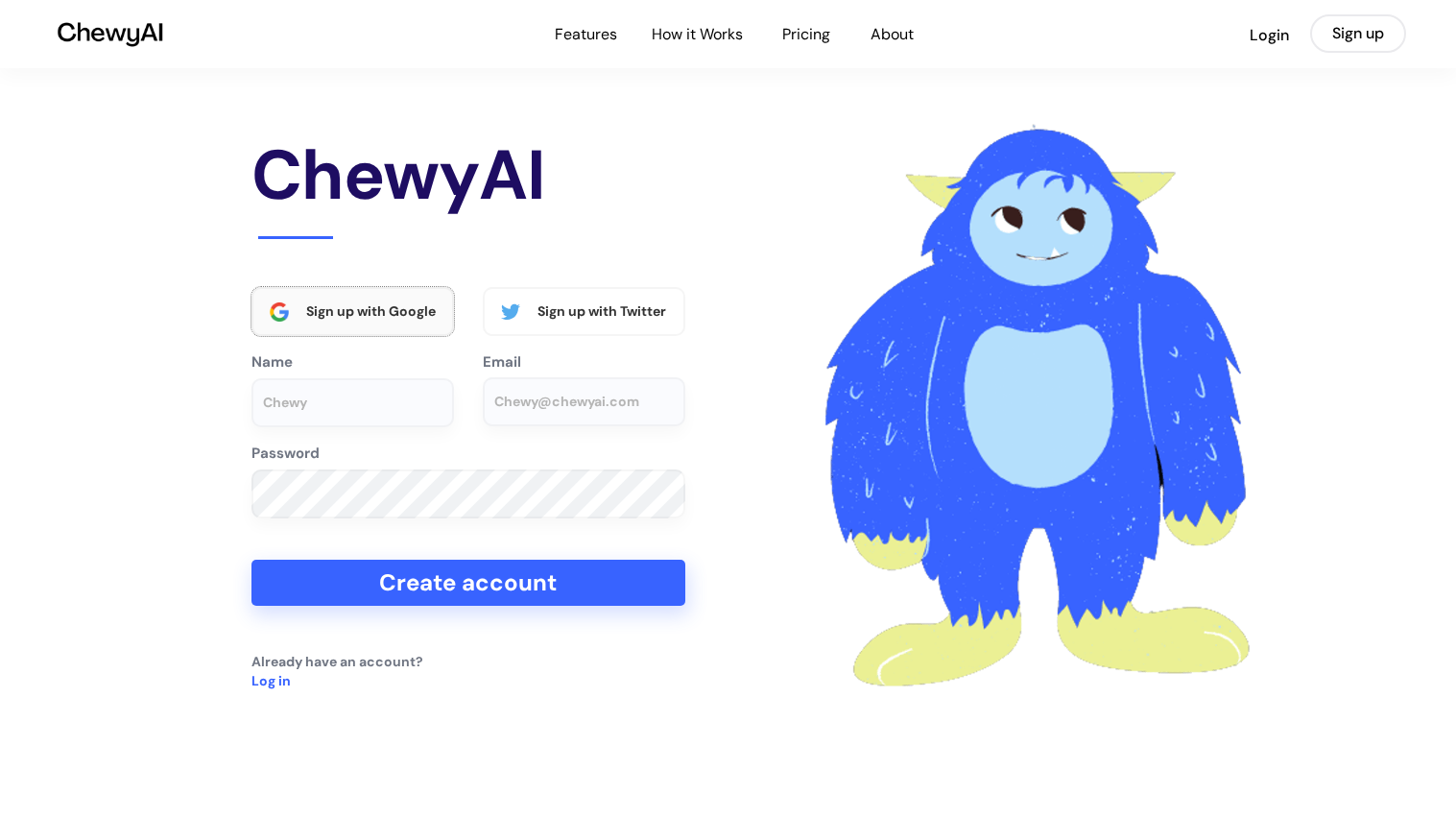 click on "Sign up with Google" at bounding box center [372, 311] 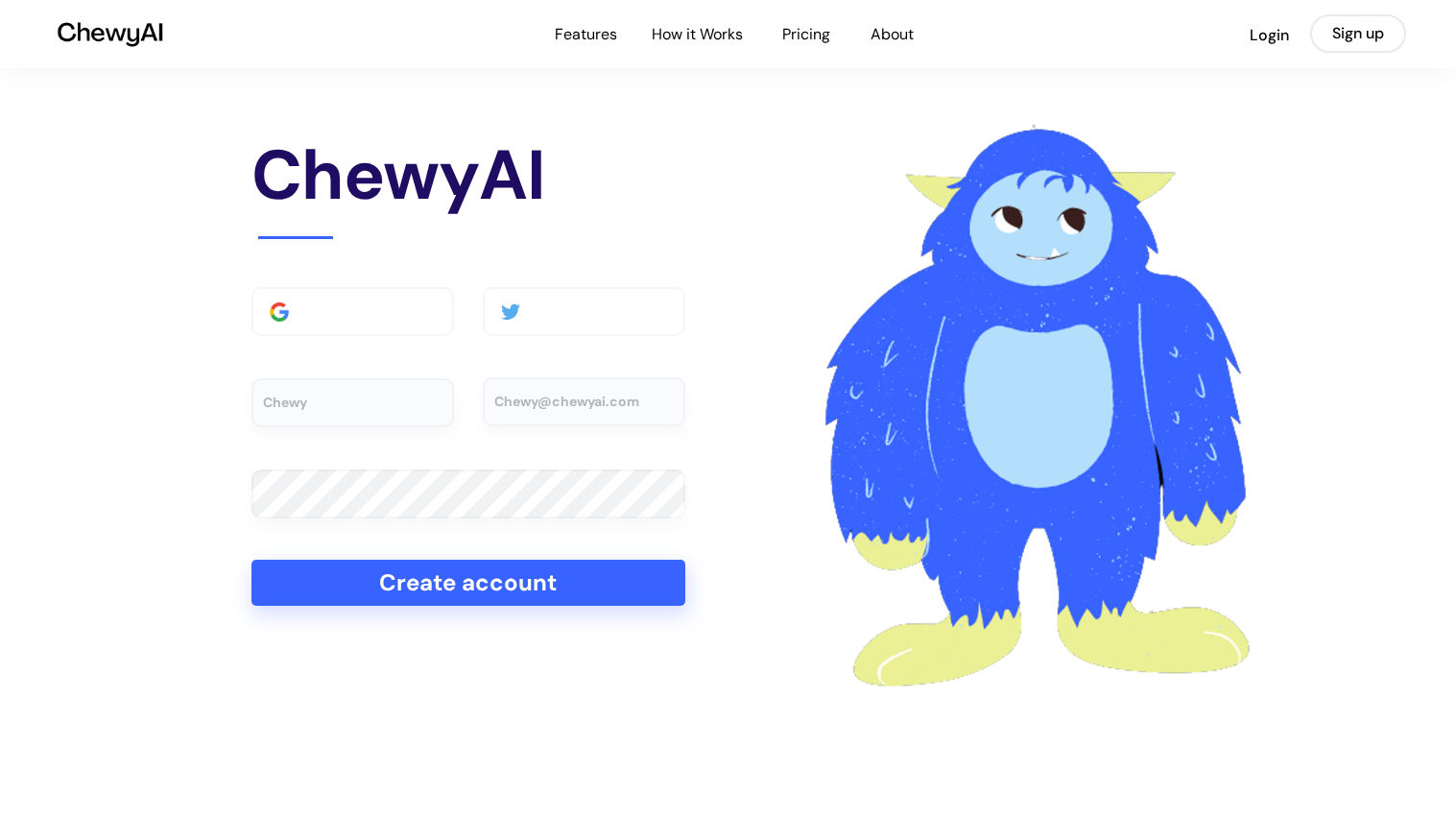 scroll, scrollTop: 0, scrollLeft: 0, axis: both 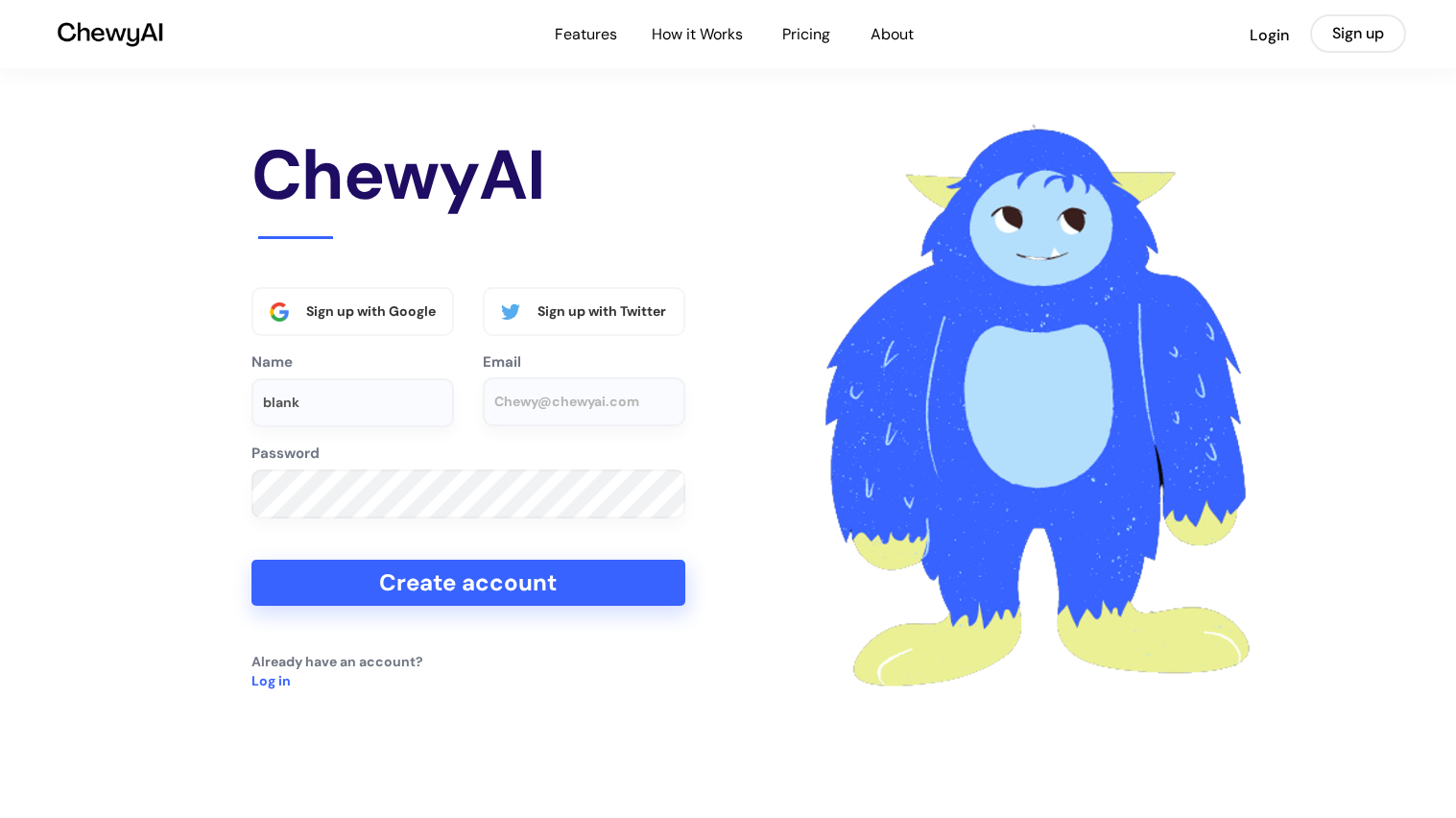 type on "blank" 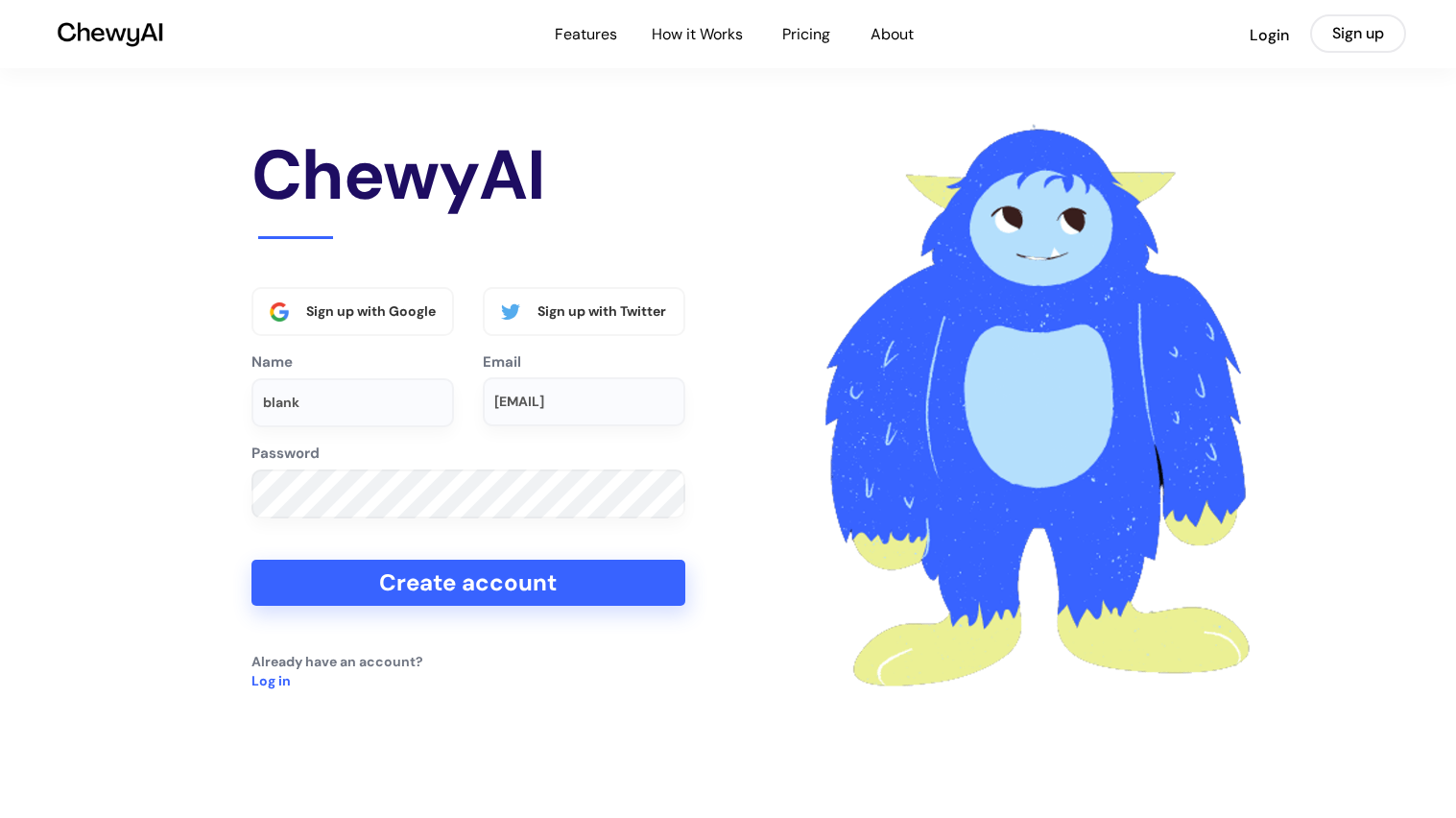 type on "exiquiacastro@gmail.com" 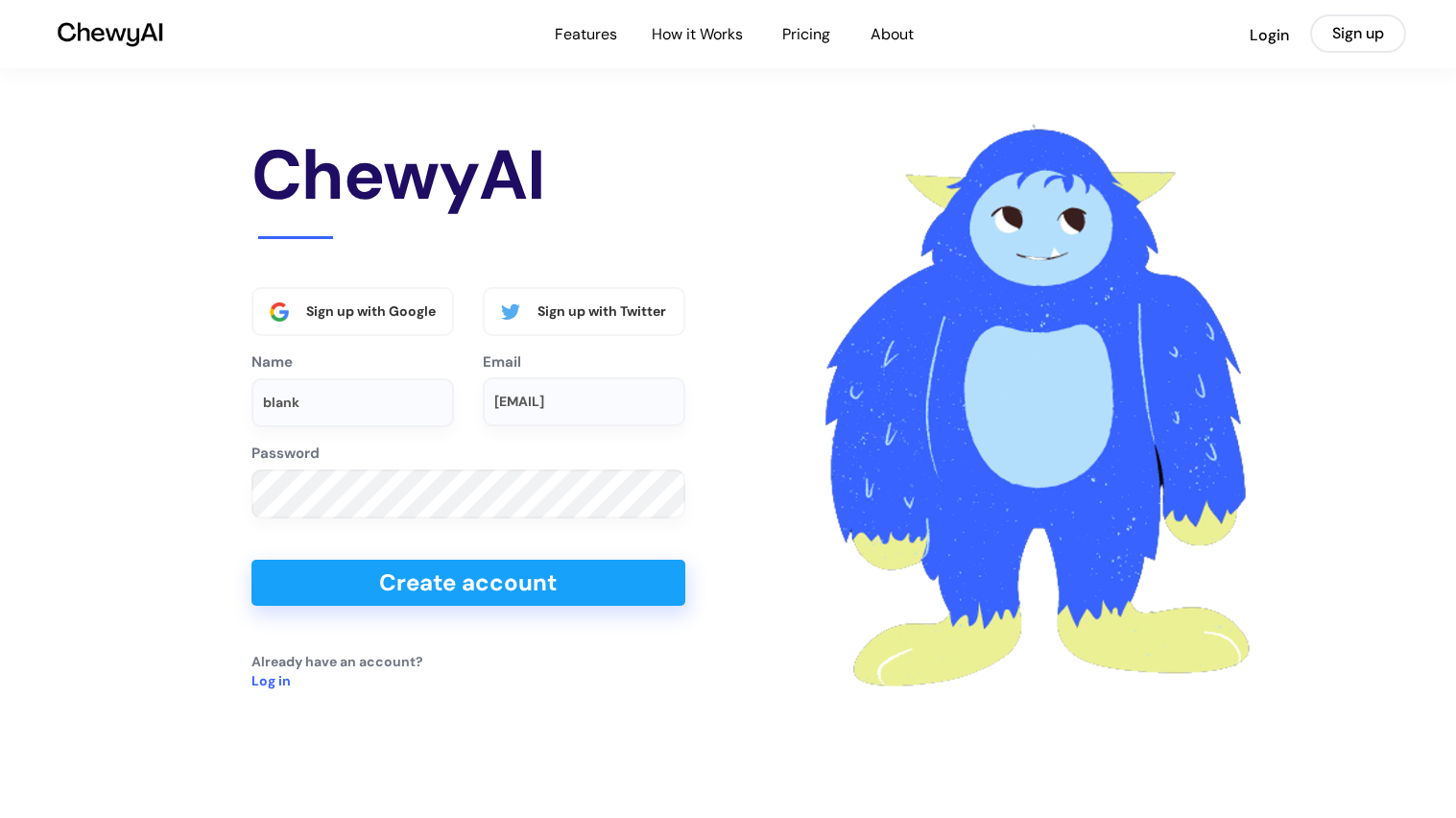 click on "Create account" at bounding box center (468, 583) 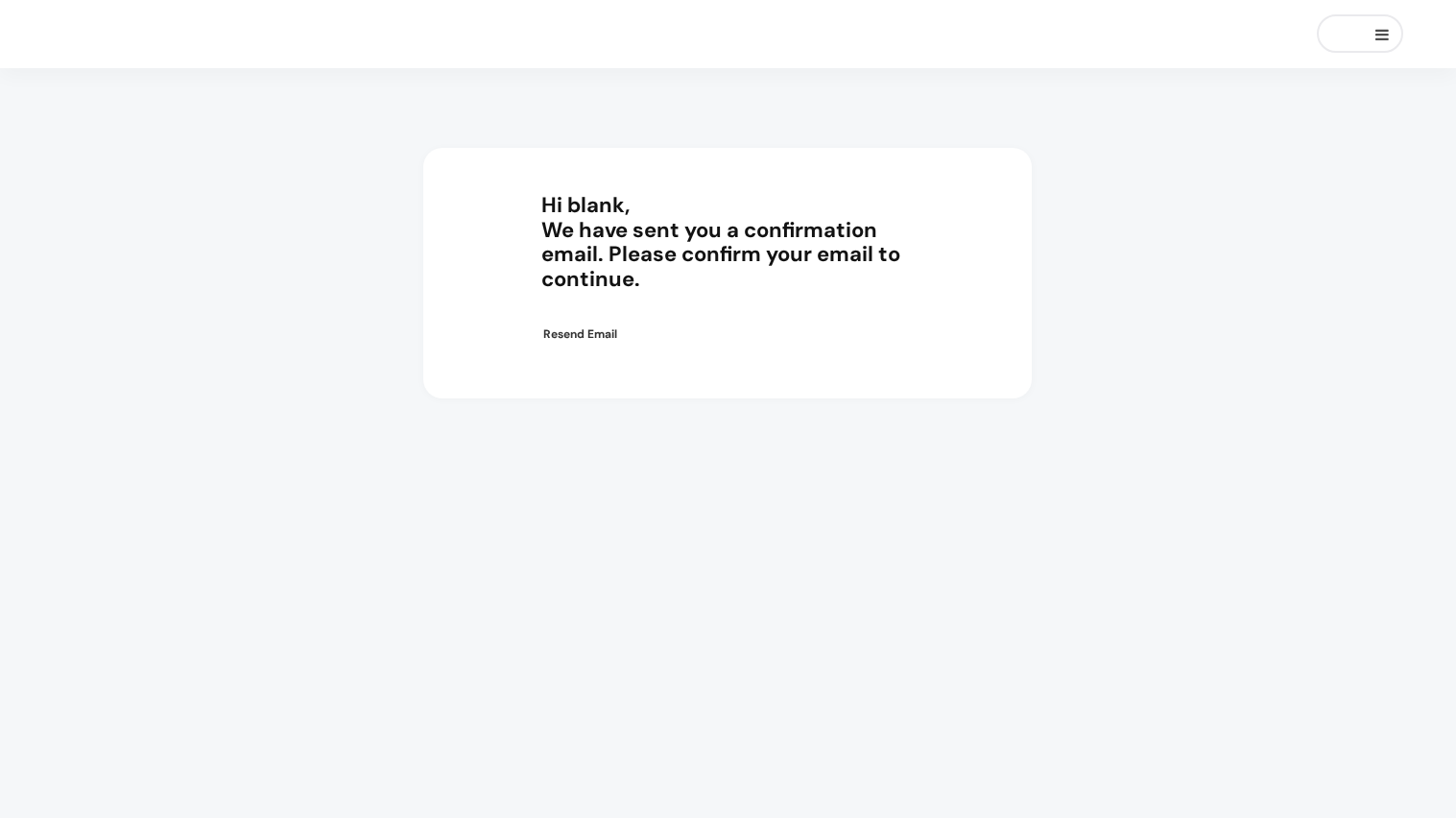 scroll, scrollTop: 0, scrollLeft: 0, axis: both 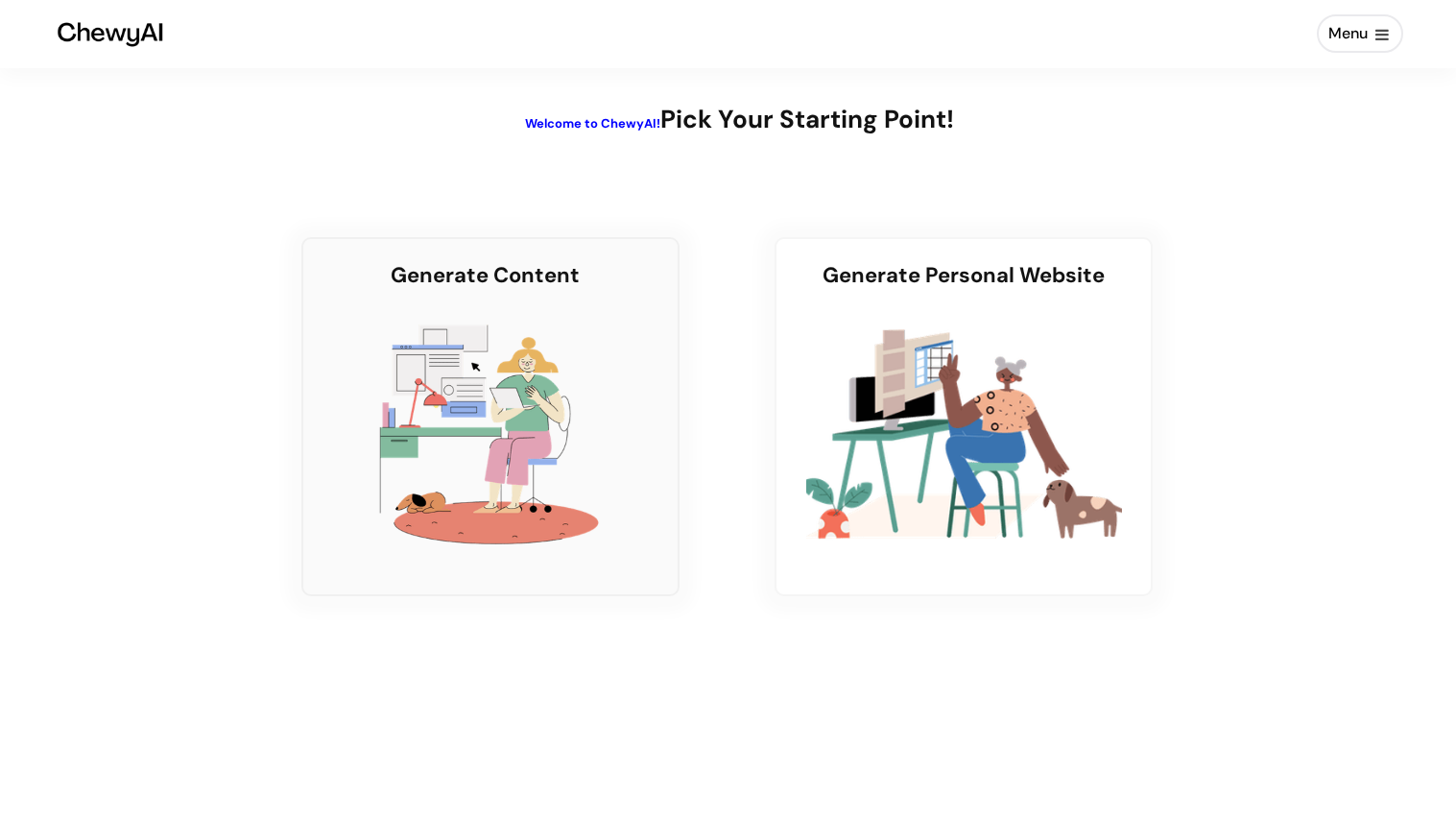 click at bounding box center [490, 434] 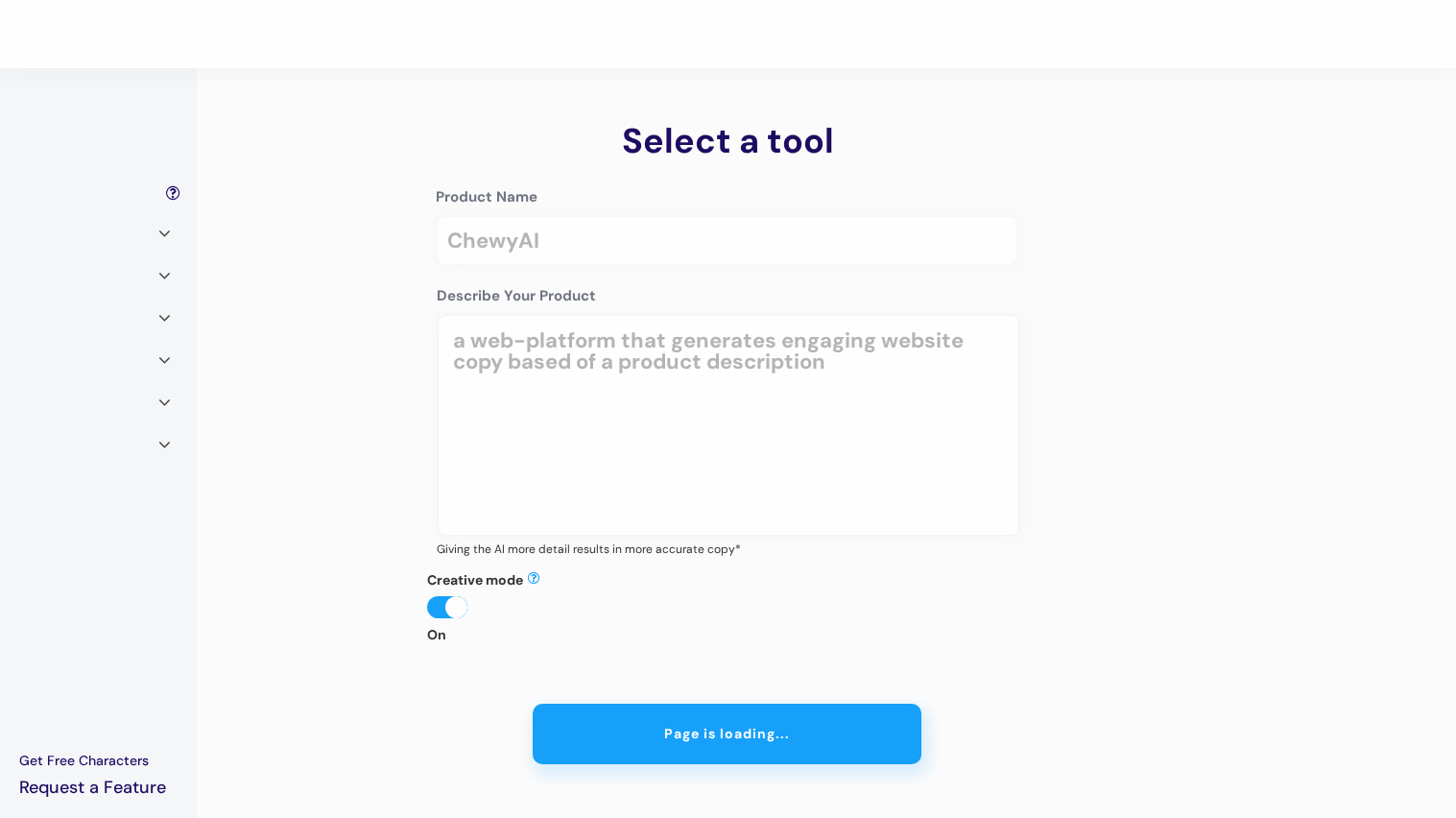 scroll, scrollTop: 0, scrollLeft: 0, axis: both 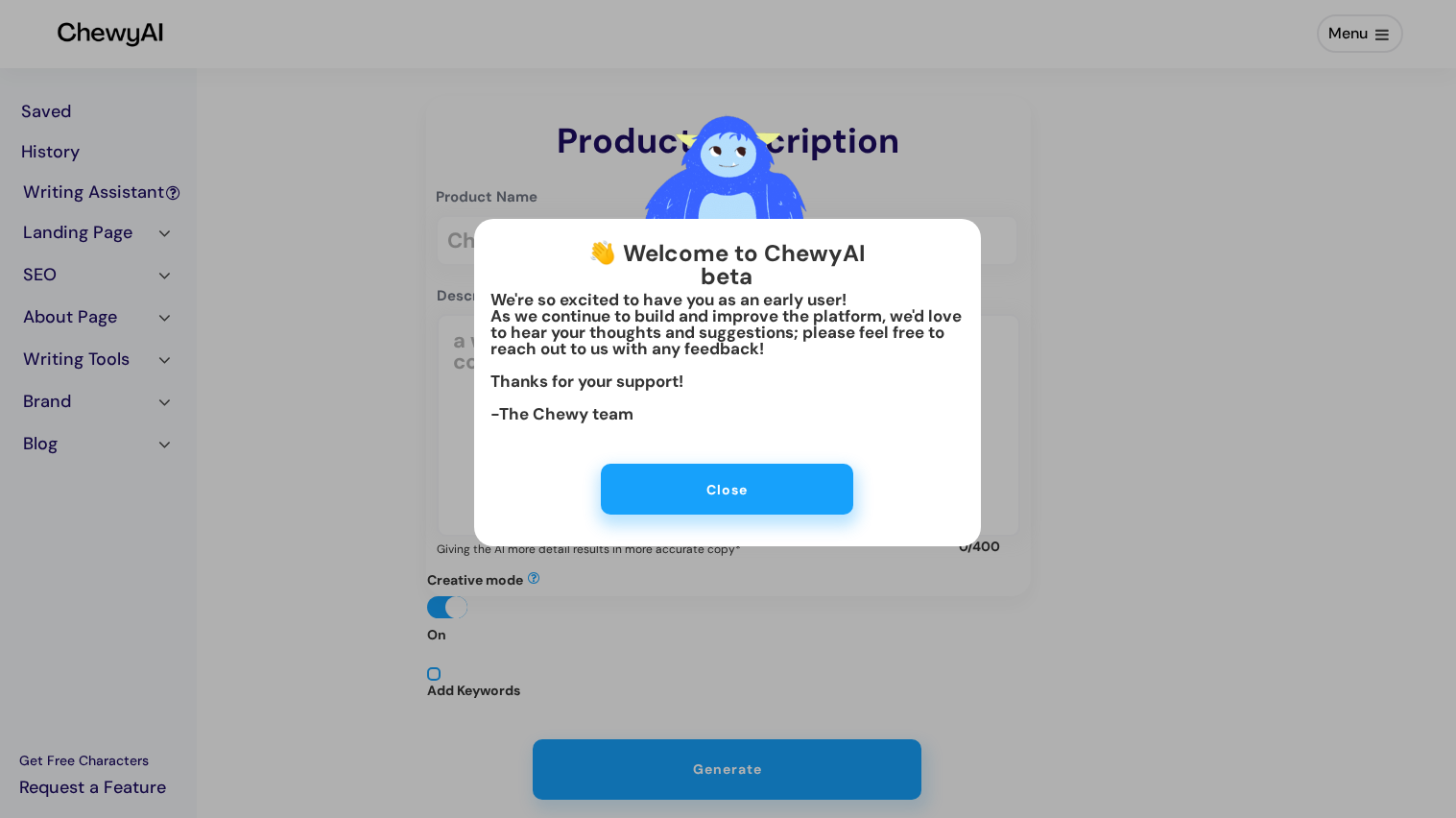 click on "Close" at bounding box center [727, 489] 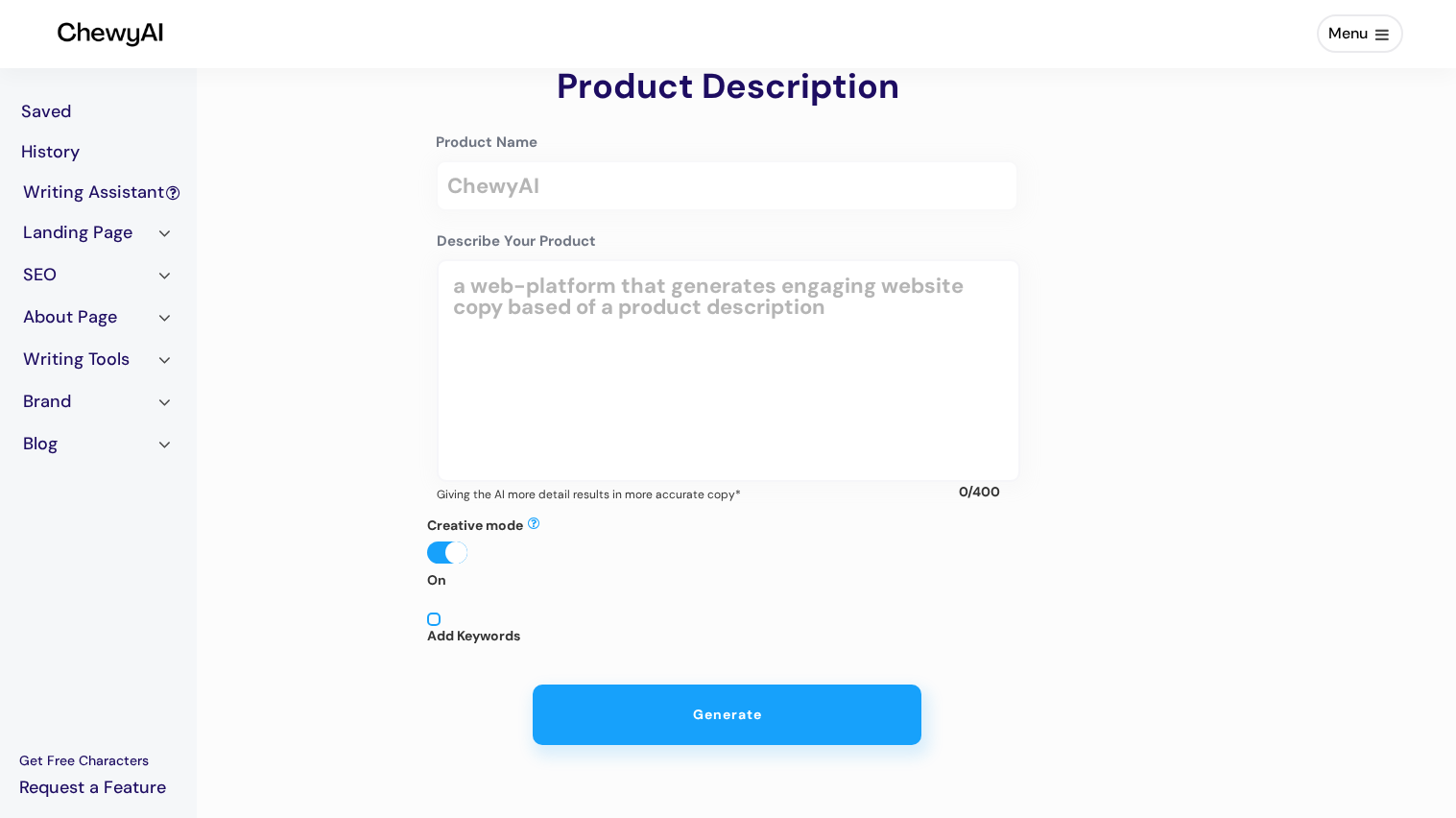 scroll, scrollTop: 51, scrollLeft: 0, axis: vertical 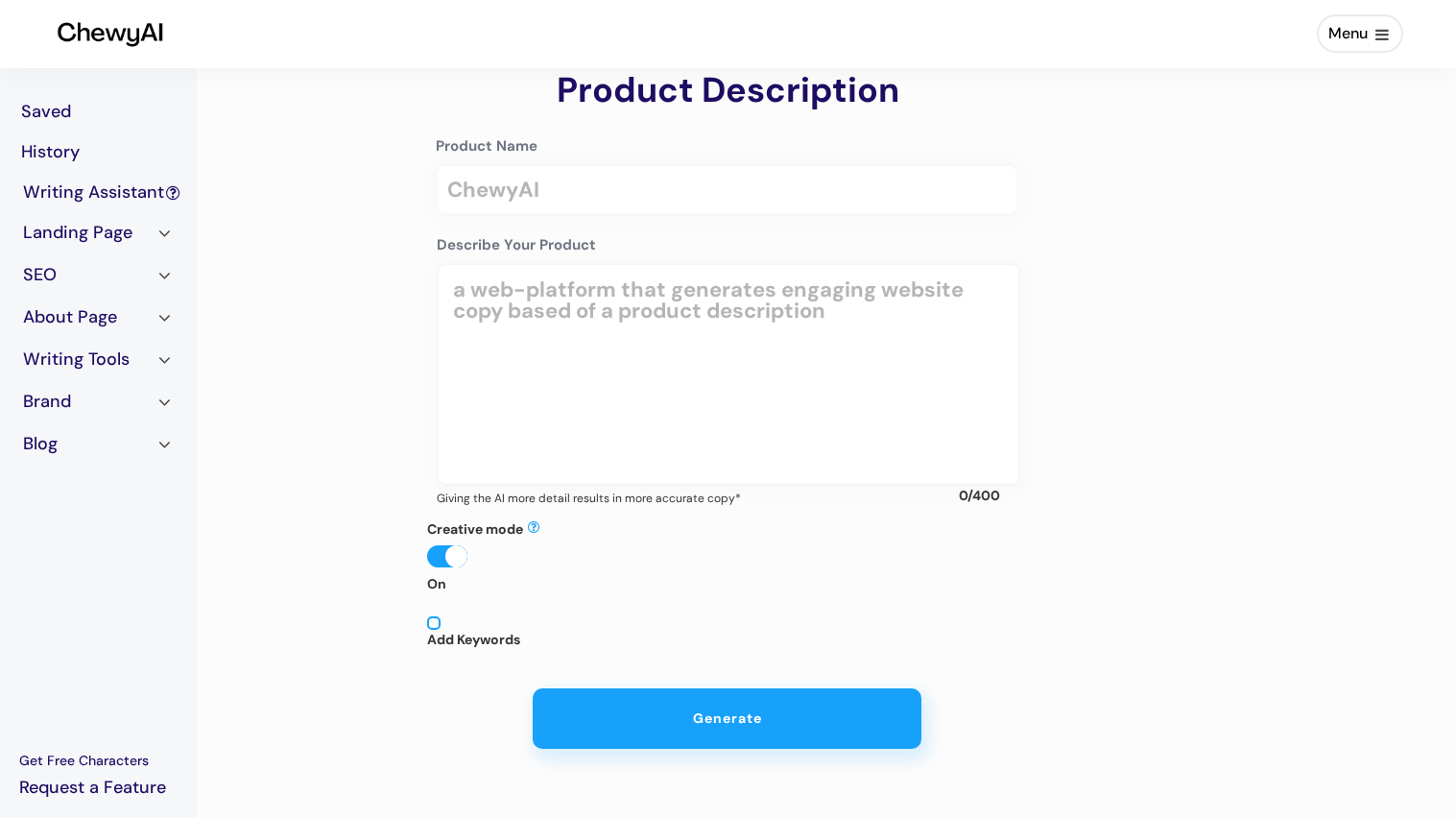 click on "Writing Assistant" at bounding box center [98, 112] 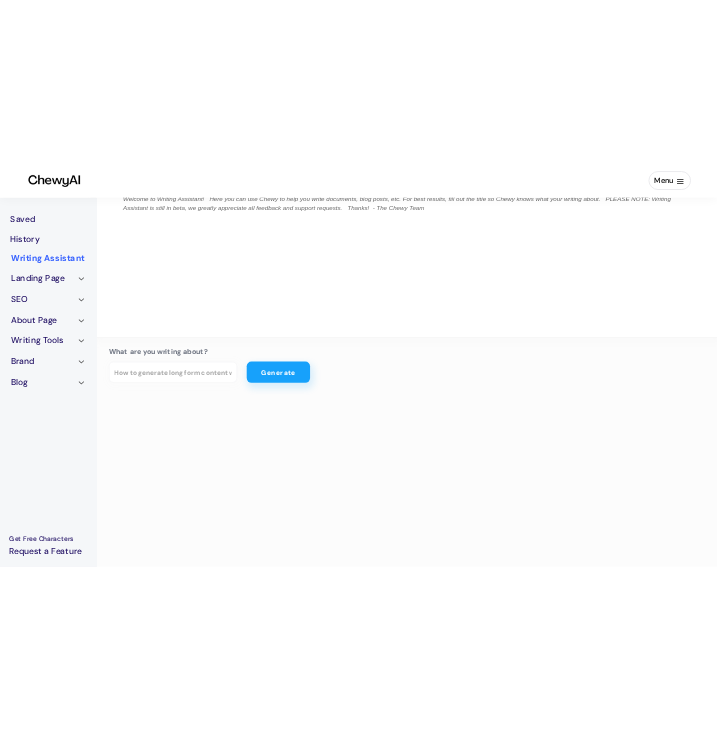 scroll, scrollTop: 0, scrollLeft: 0, axis: both 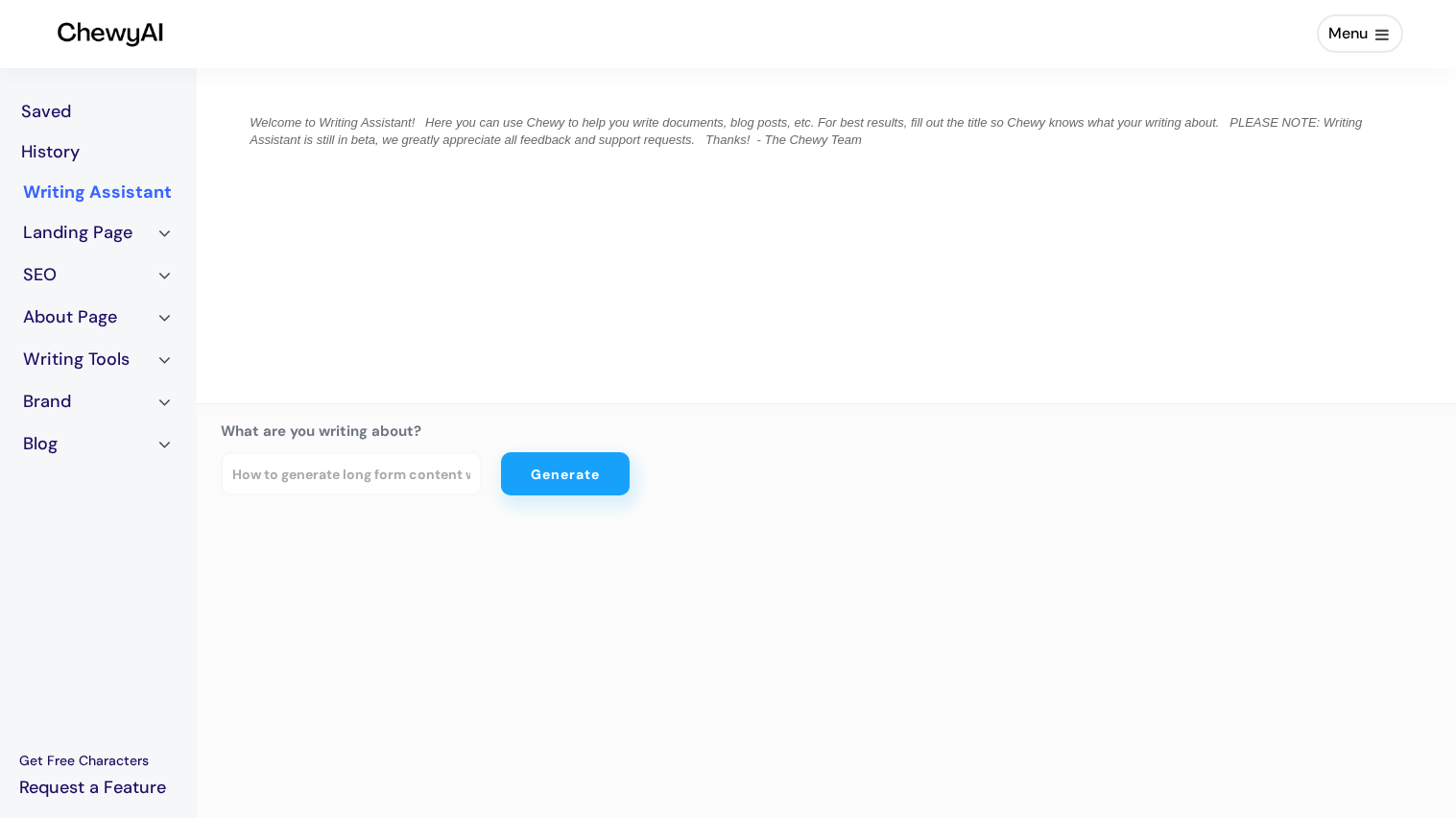 click at bounding box center [826, 233] 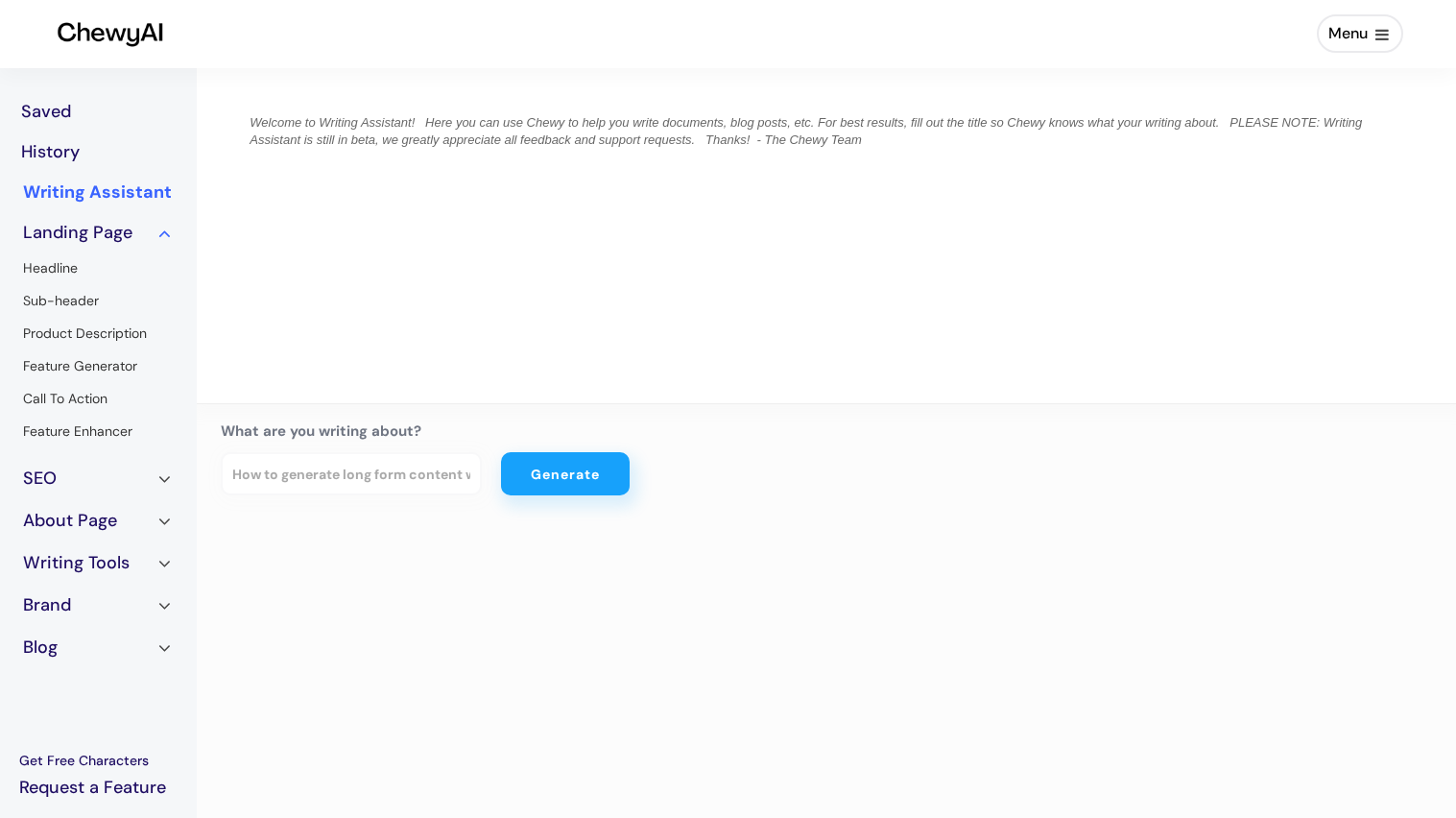 click at bounding box center (165, 233) 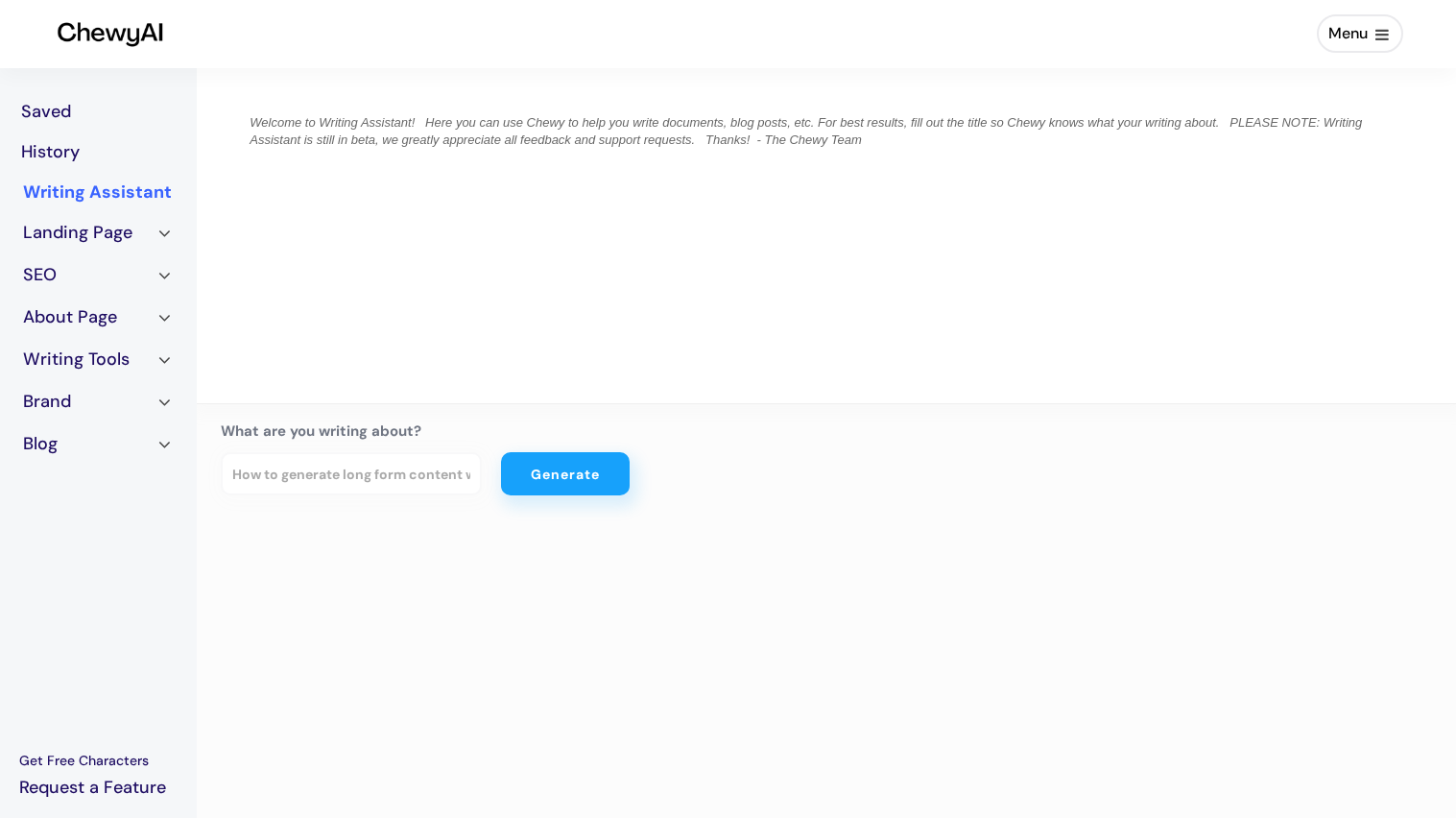 click at bounding box center (826, 233) 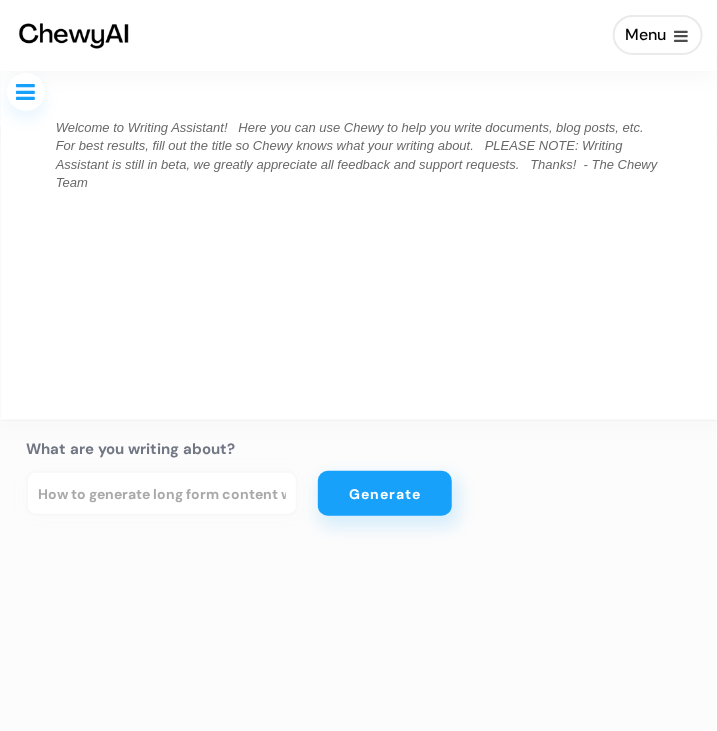 click at bounding box center (359, 243) 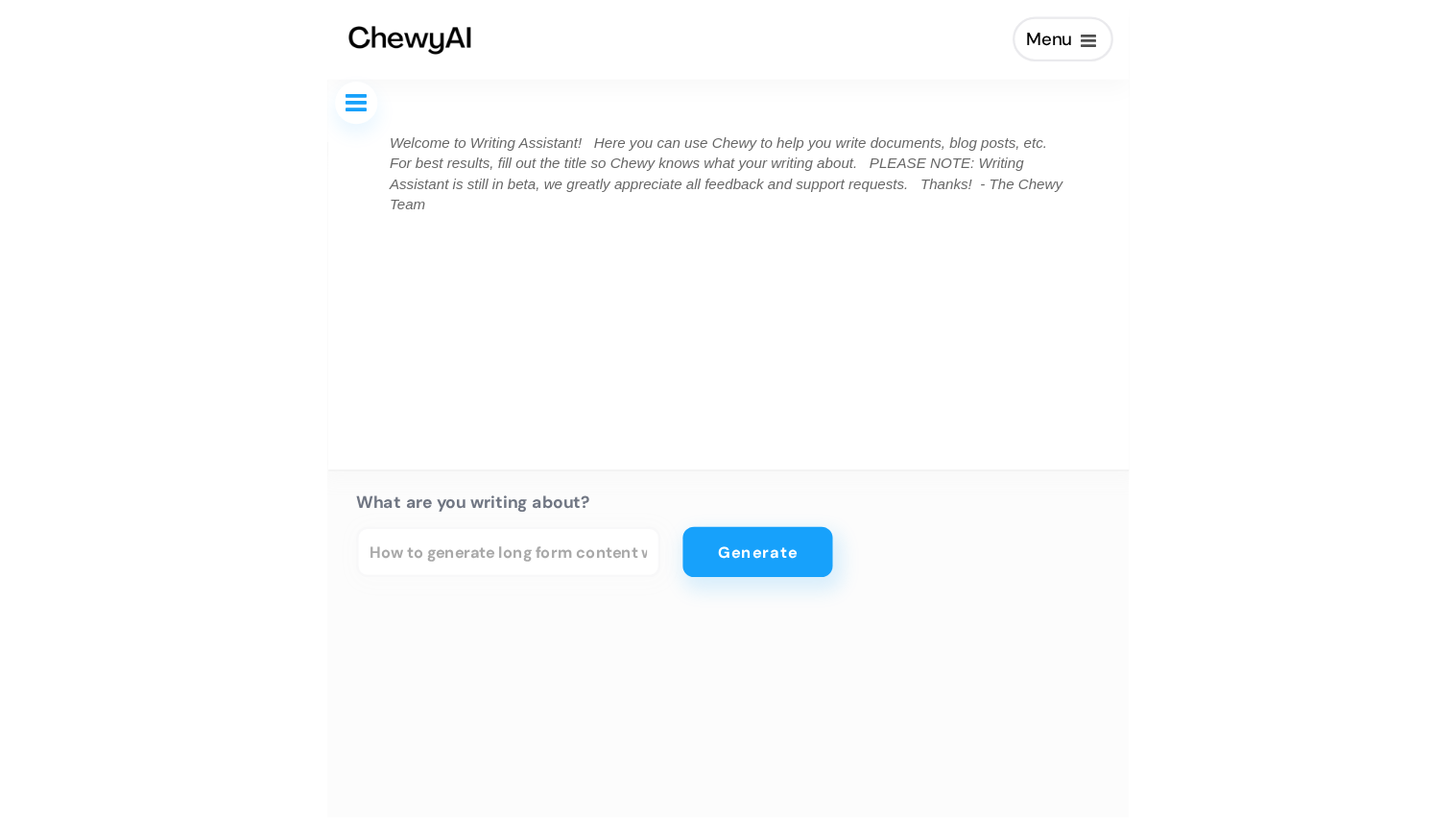 scroll, scrollTop: 0, scrollLeft: 0, axis: both 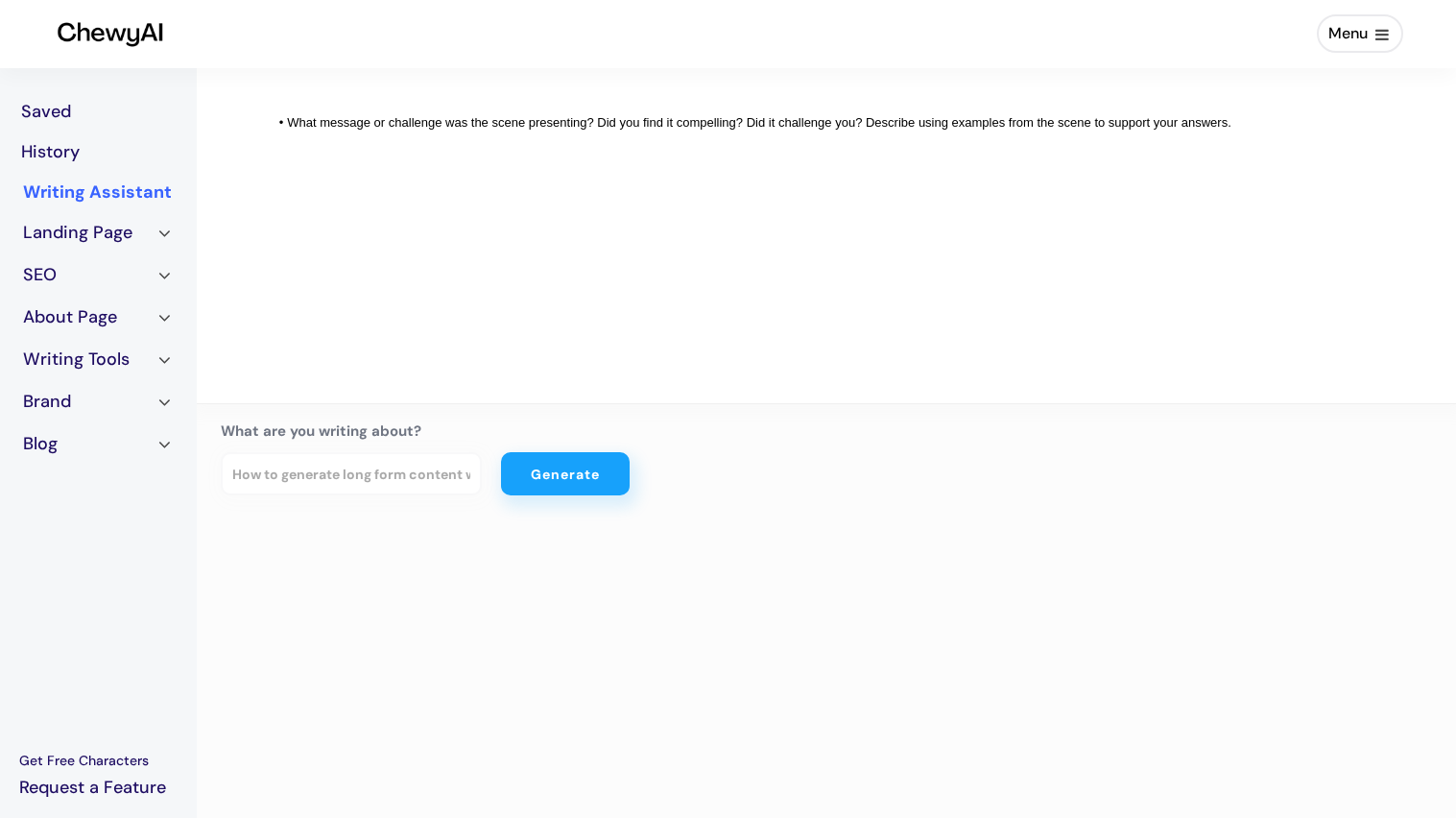 click on "What message or challenge was the scene presenting? Did you find it compelling? Did it challenge you? Describe using examples from the scene to support your answers." at bounding box center (826, 233) 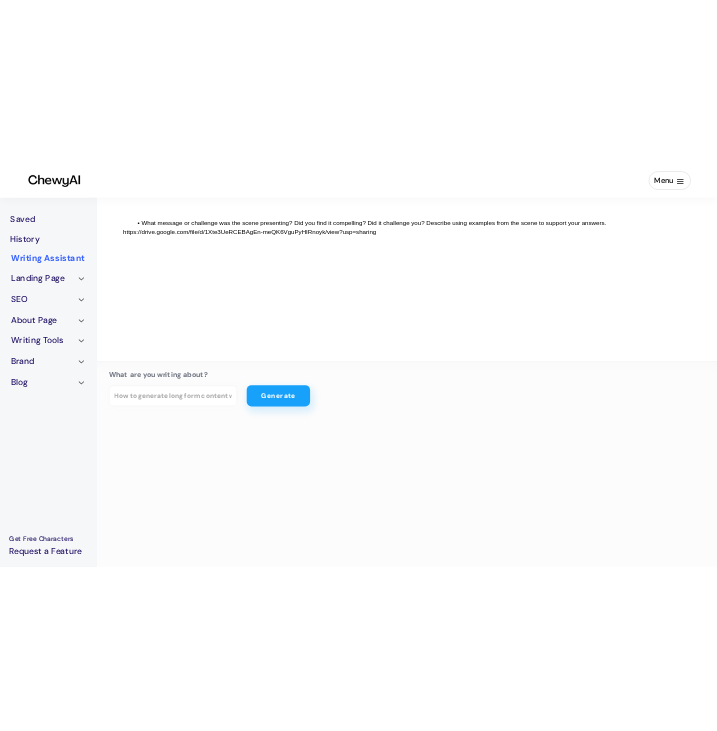scroll, scrollTop: 0, scrollLeft: 0, axis: both 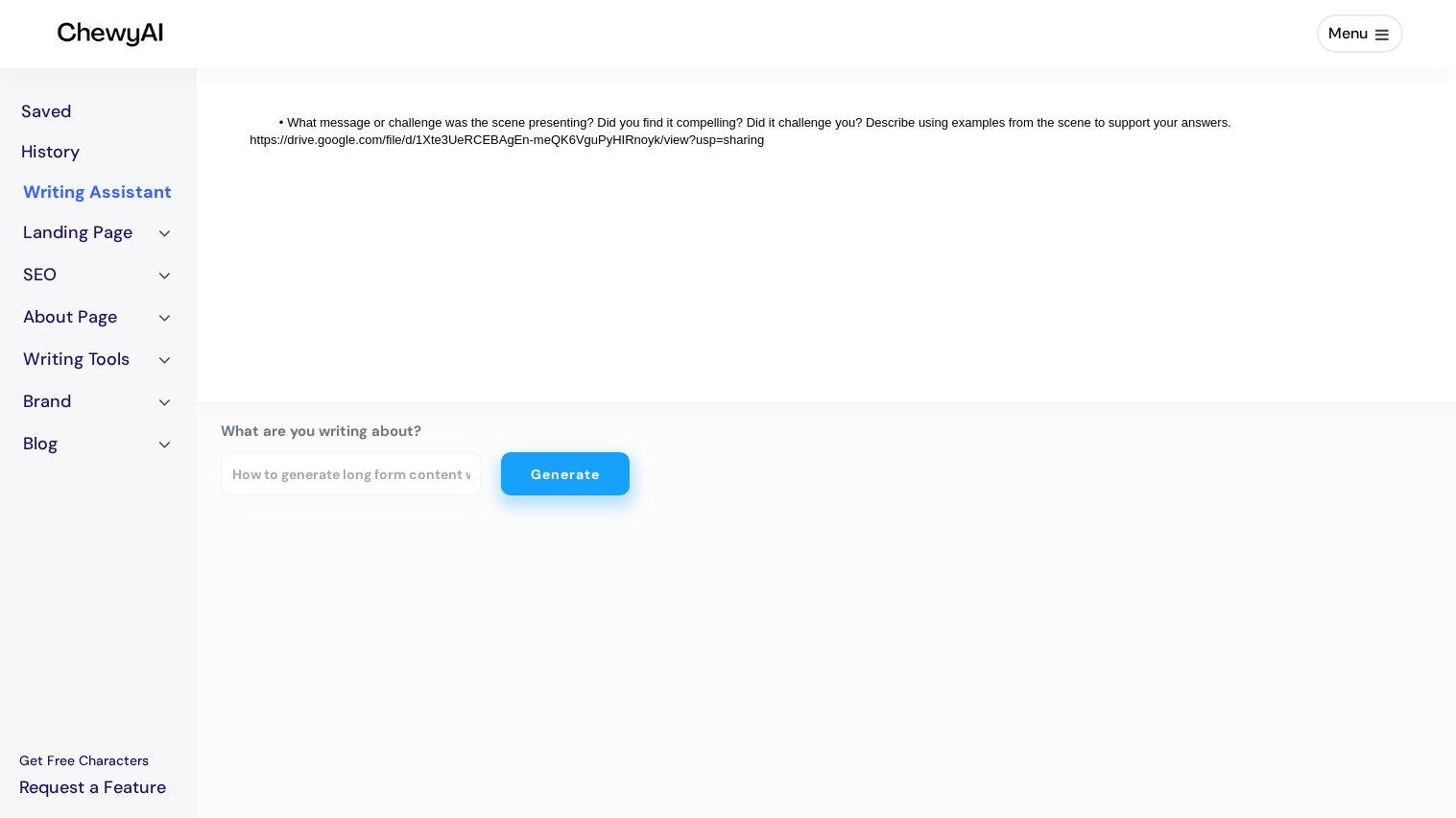 click on "Generate" at bounding box center [565, 473] 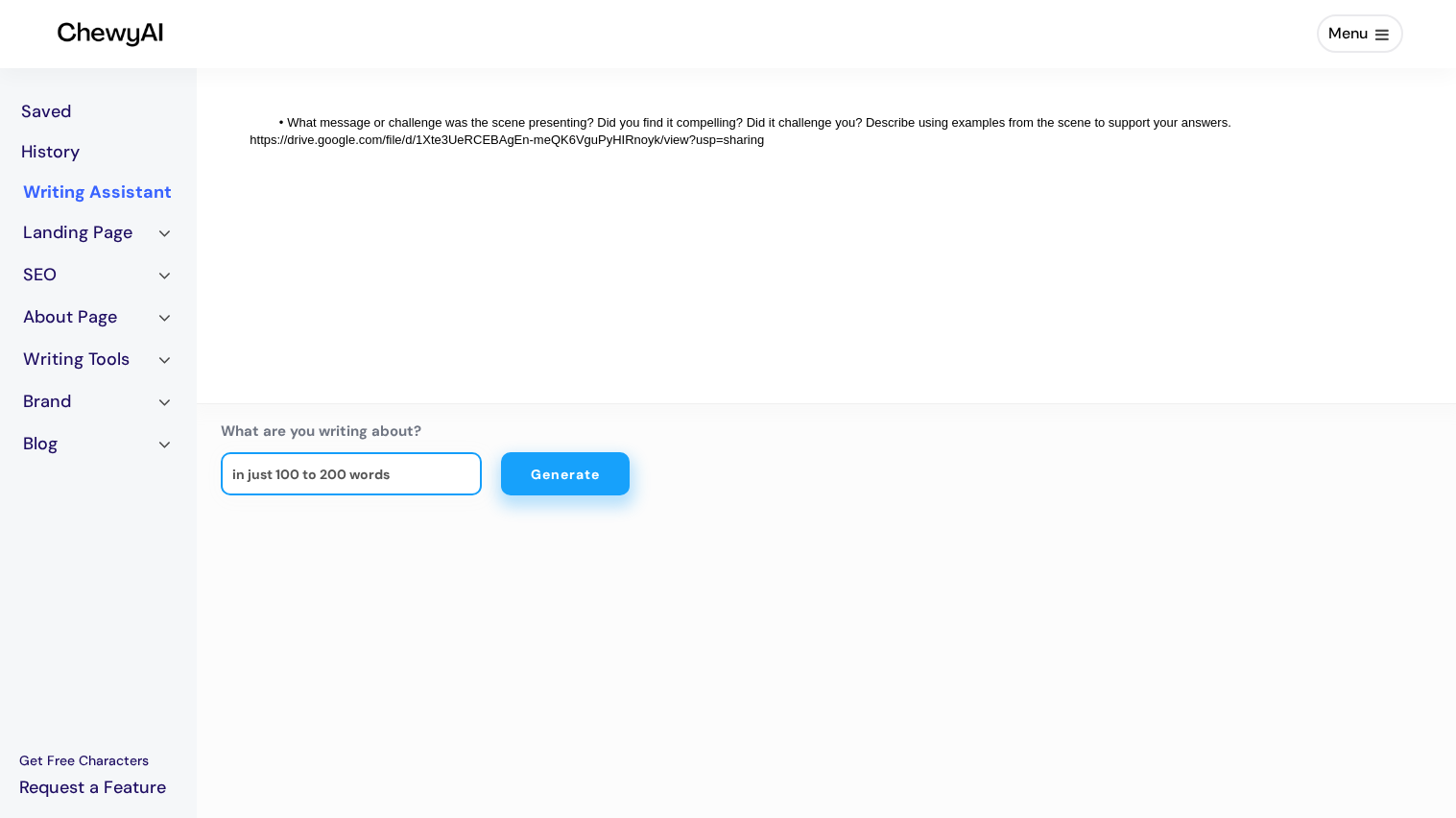 type on "in just 100 to 200 words" 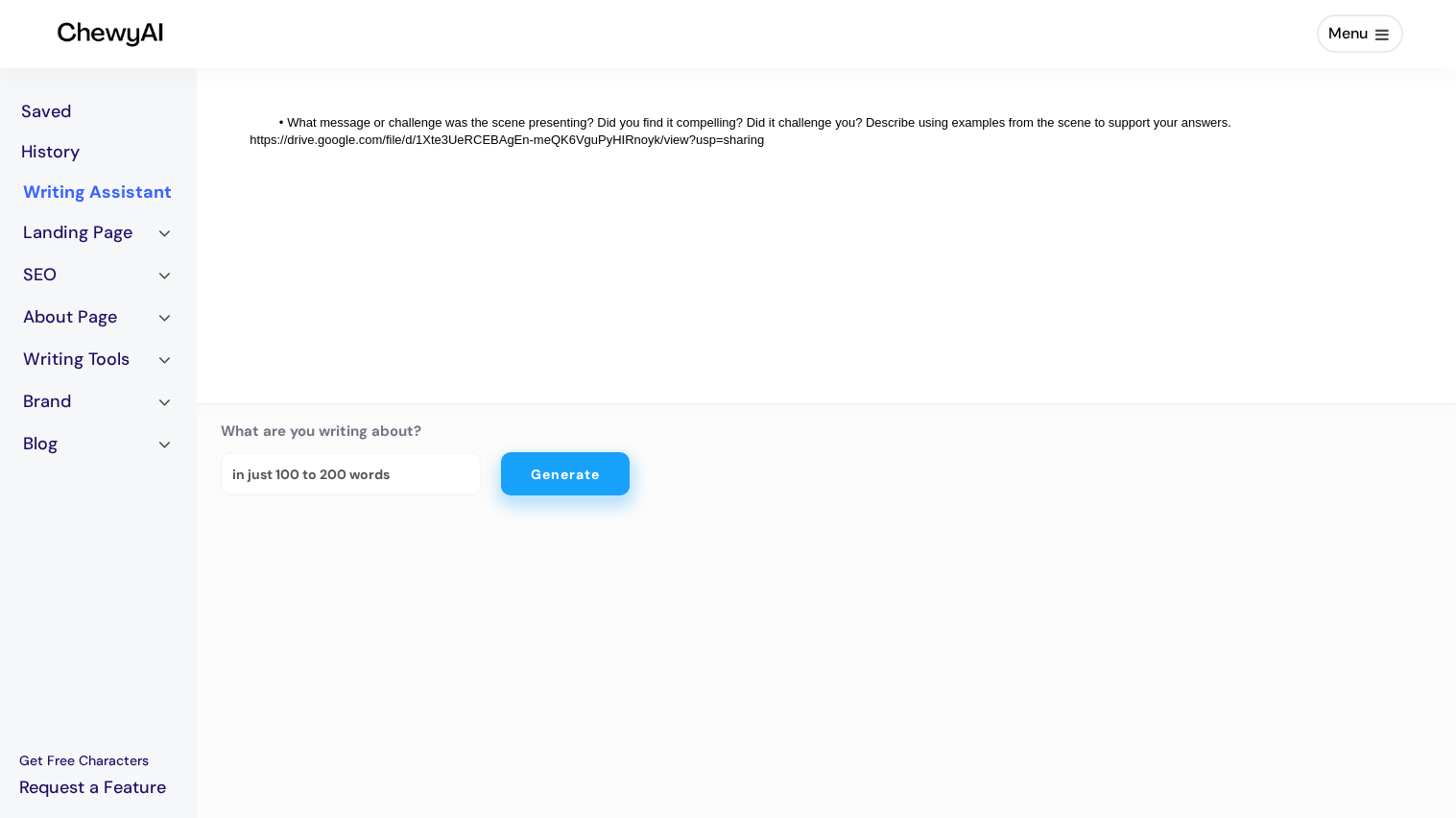 click on "Generate" at bounding box center [565, 473] 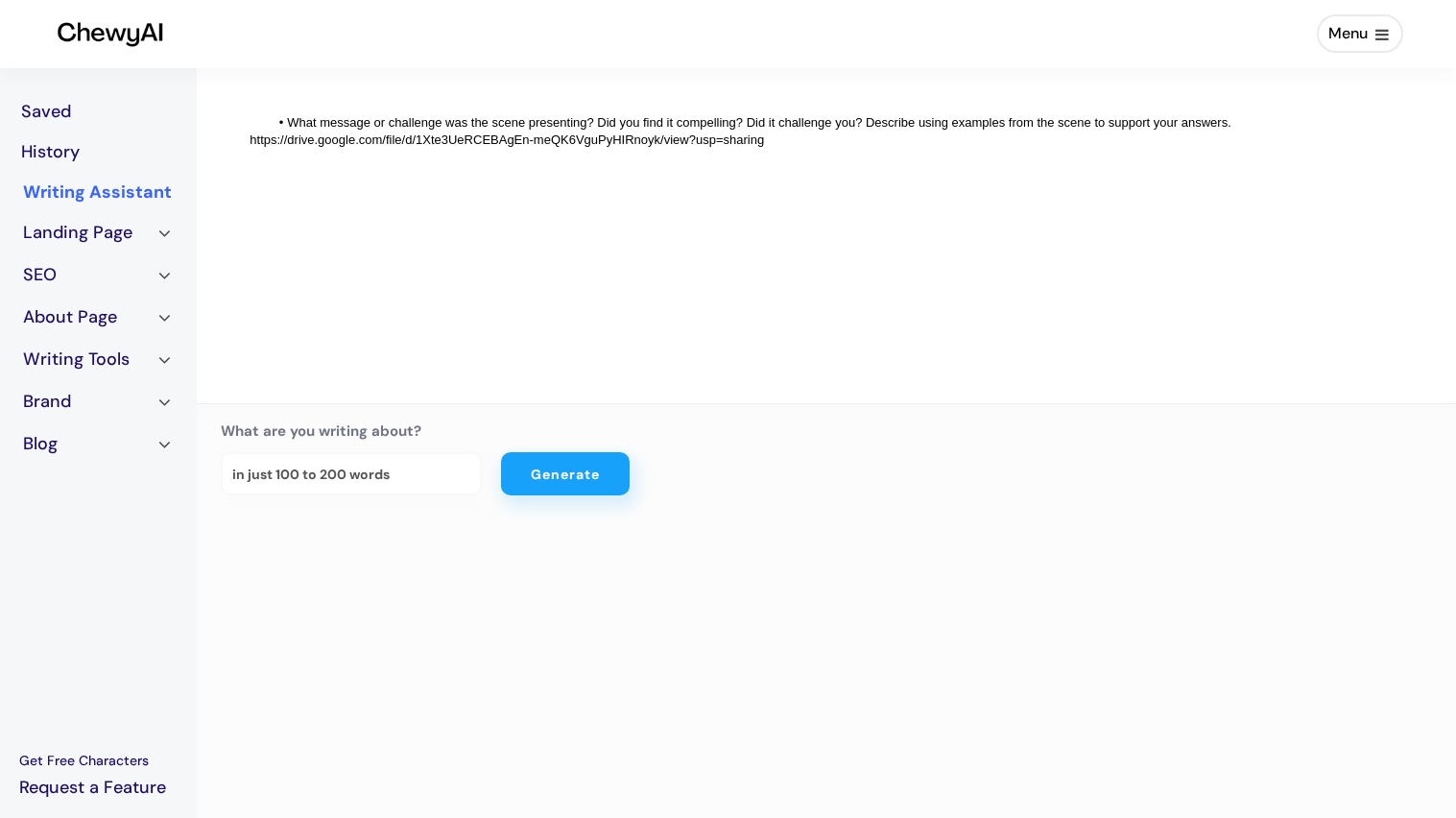 click on "What message or challenge was the scene presenting? Did you find it compelling? Did it challenge you? Describe using examples from the scene to support your answers." at bounding box center [758, 122] 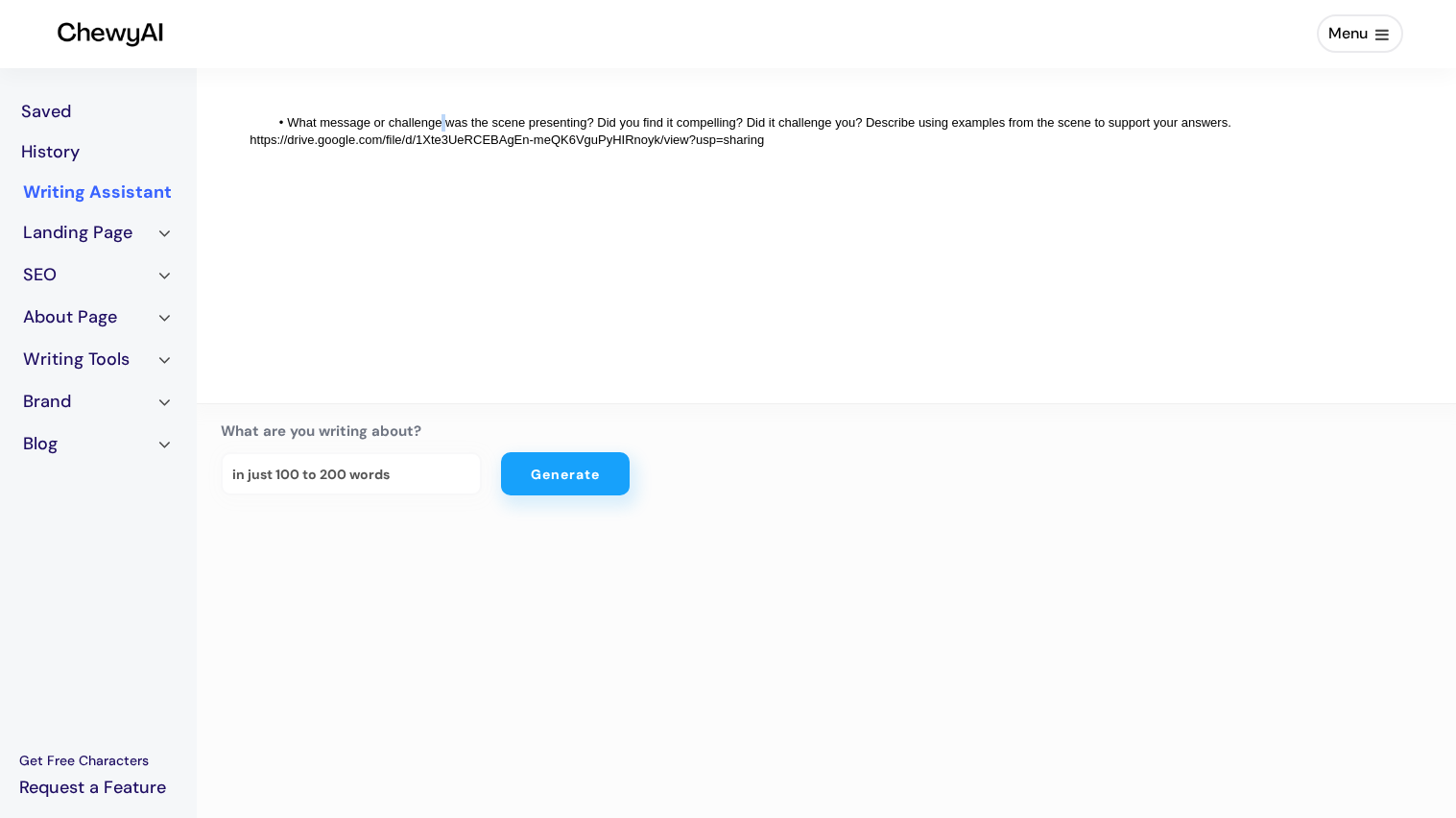 click on "What message or challenge was the scene presenting? Did you find it compelling? Did it challenge you? Describe using examples from the scene to support your answers." at bounding box center (758, 122) 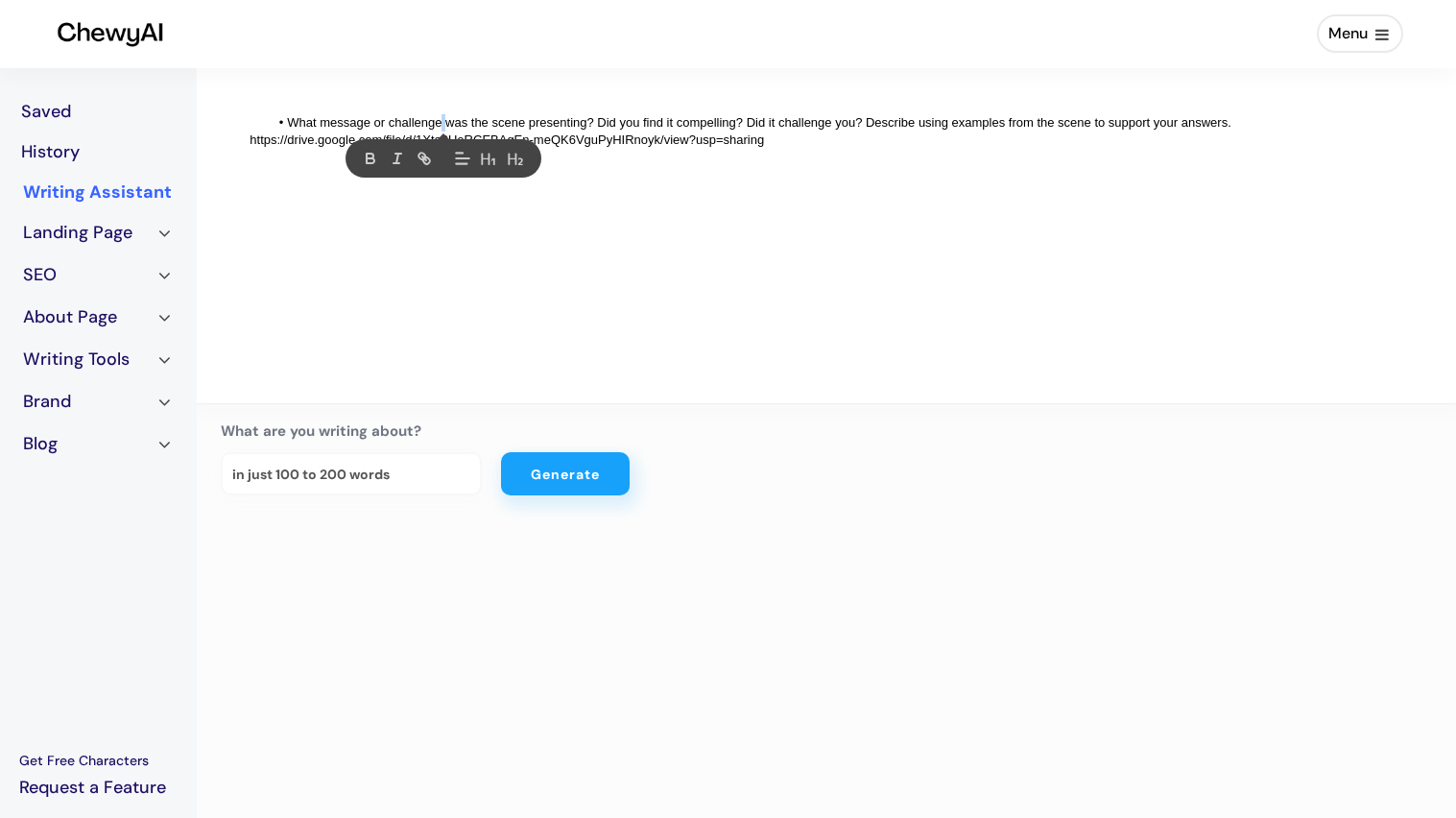 click on "What message or challenge was the scene presenting? Did you find it compelling? Did it challenge you? Describe using examples from the scene to support your answers." at bounding box center [758, 122] 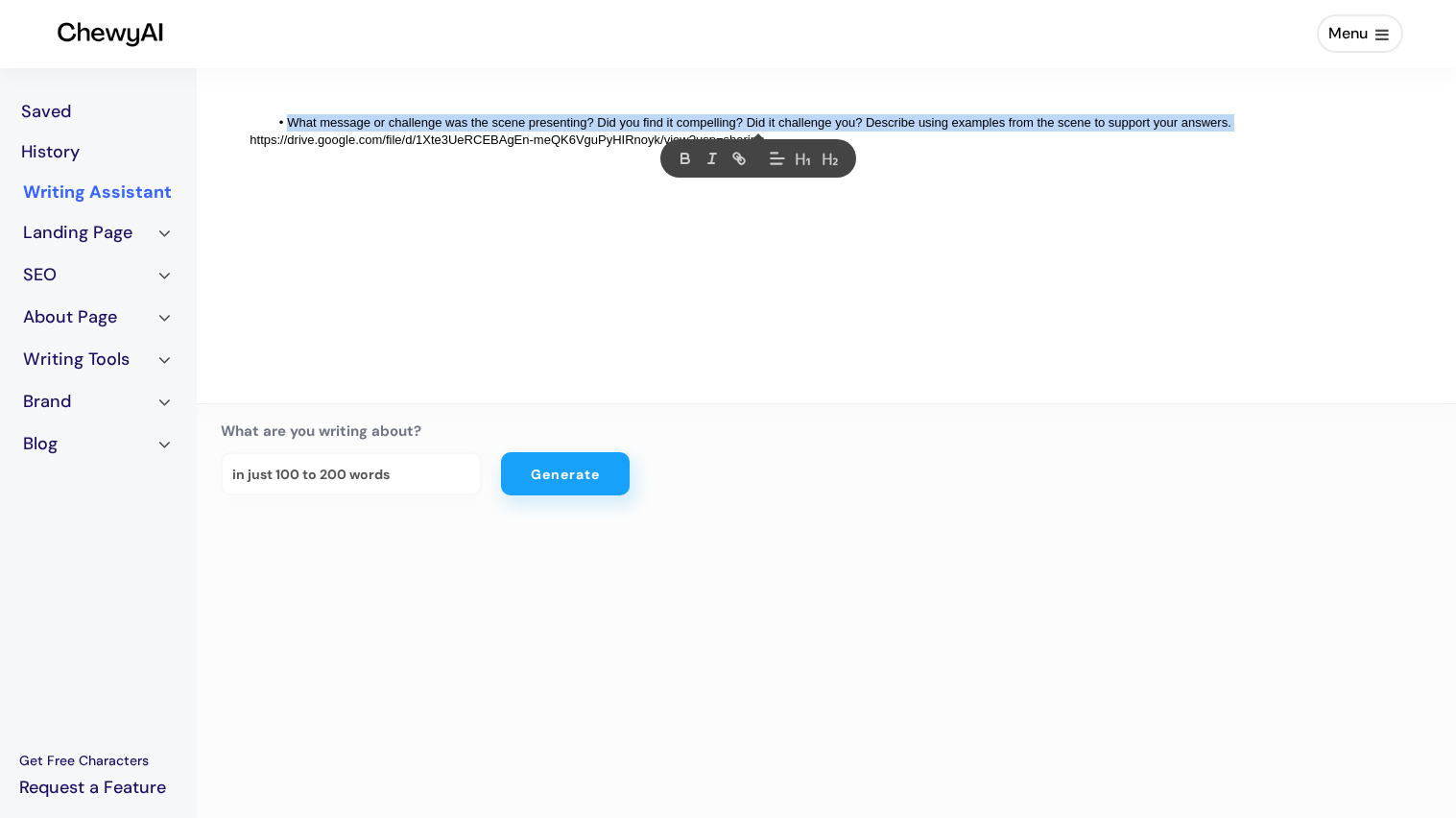 click on "What message or challenge was the scene presenting? Did you find it compelling? Did it challenge you? Describe using examples from the scene to support your answers." at bounding box center (758, 122) 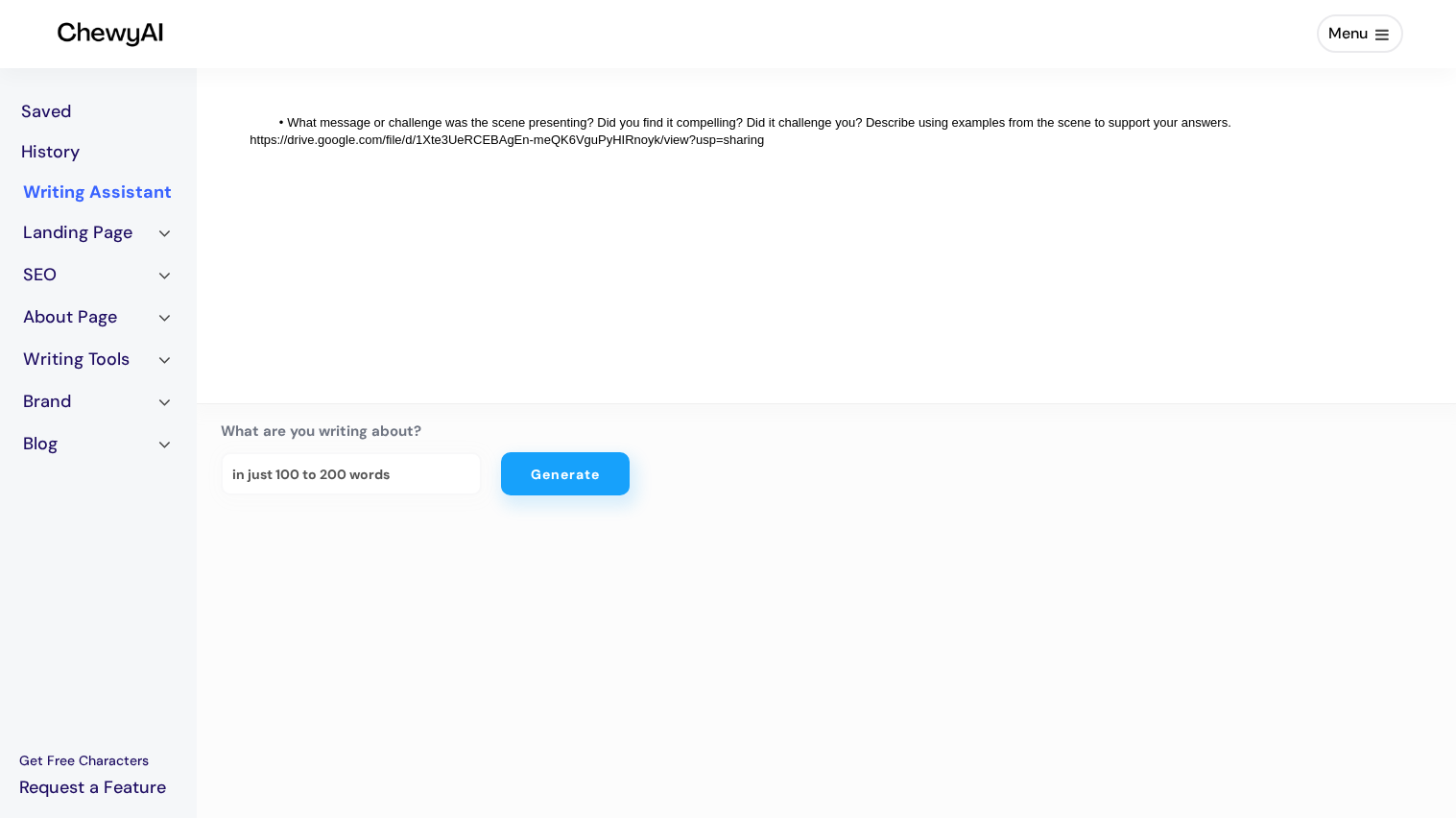 click on "What message or challenge was the scene presenting? Did you find it compelling? Did it challenge you? Describe using examples from the scene to support your answers. https://drive.google.com/file/d/1Xte3UeRCEBAgEn-meQK6VguPyHIRnoyk/view?usp=sharing" at bounding box center (826, 233) 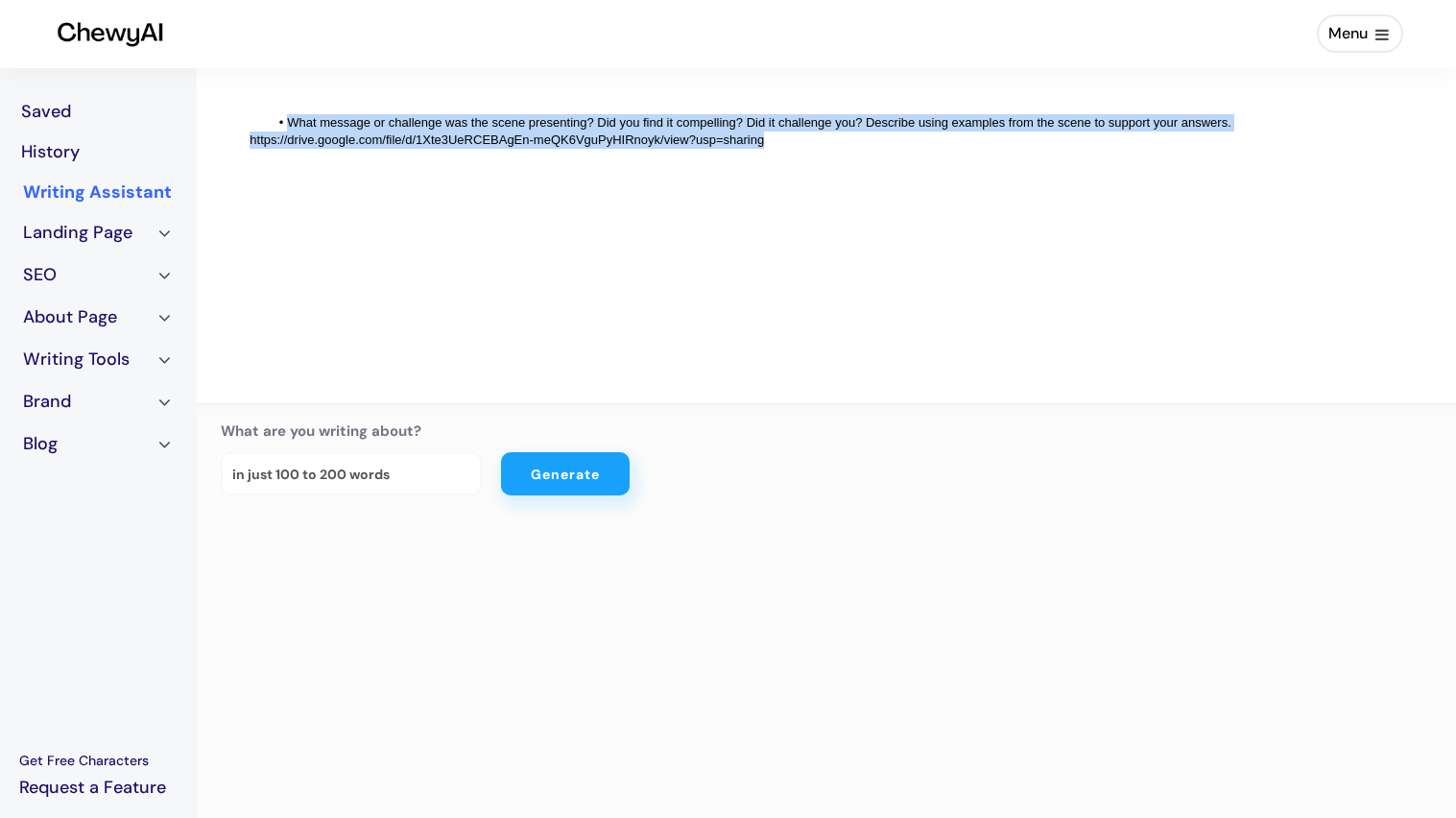 drag, startPoint x: 807, startPoint y: 153, endPoint x: 131, endPoint y: 48, distance: 684.10599 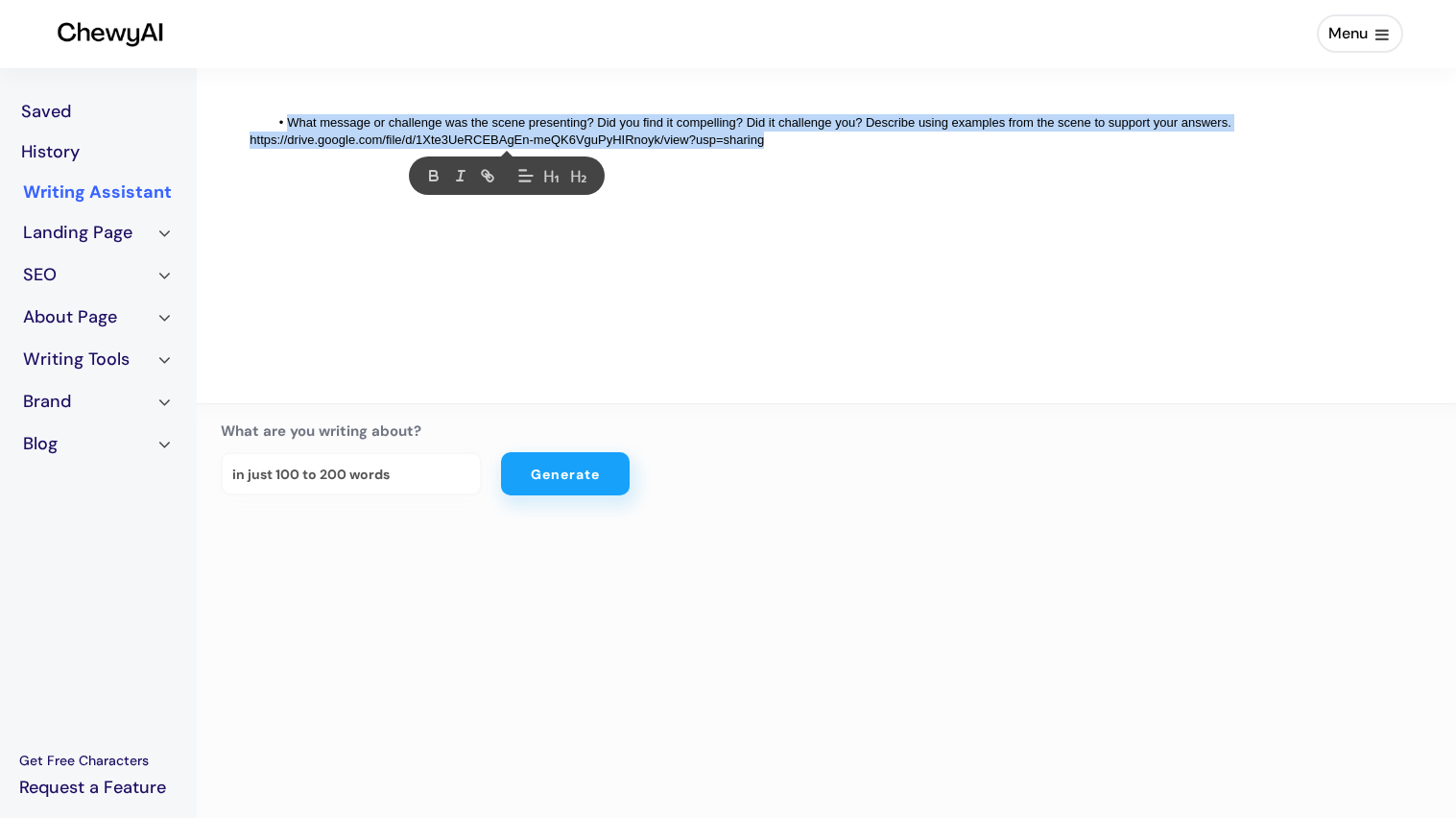 click on "What message or challenge was the scene presenting? Did you find it compelling? Did it challenge you? Describe using examples from the scene to support your answers. https://drive.google.com/file/d/1Xte3UeRCEBAgEn-meQK6VguPyHIRnoyk/view?usp=sharing" at bounding box center (826, 233) 